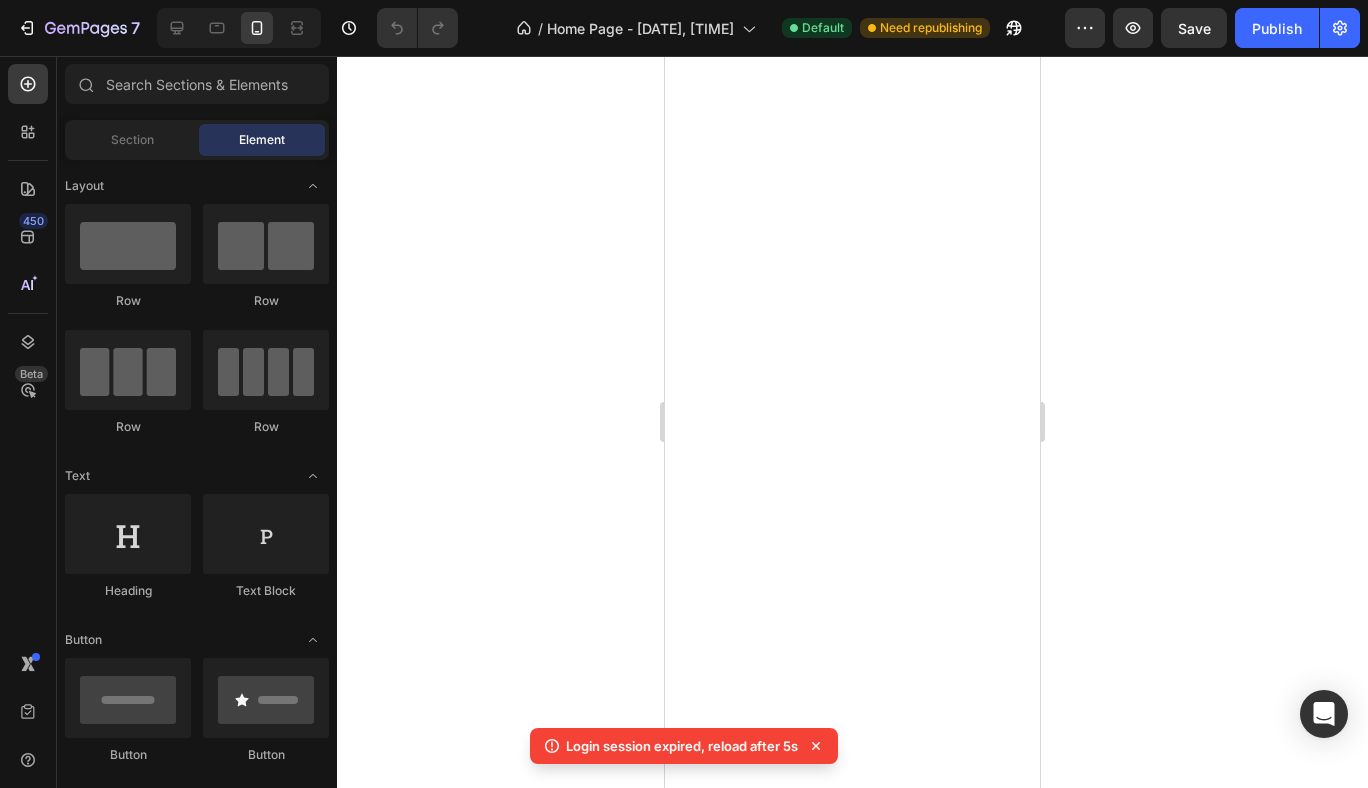 scroll, scrollTop: 0, scrollLeft: 0, axis: both 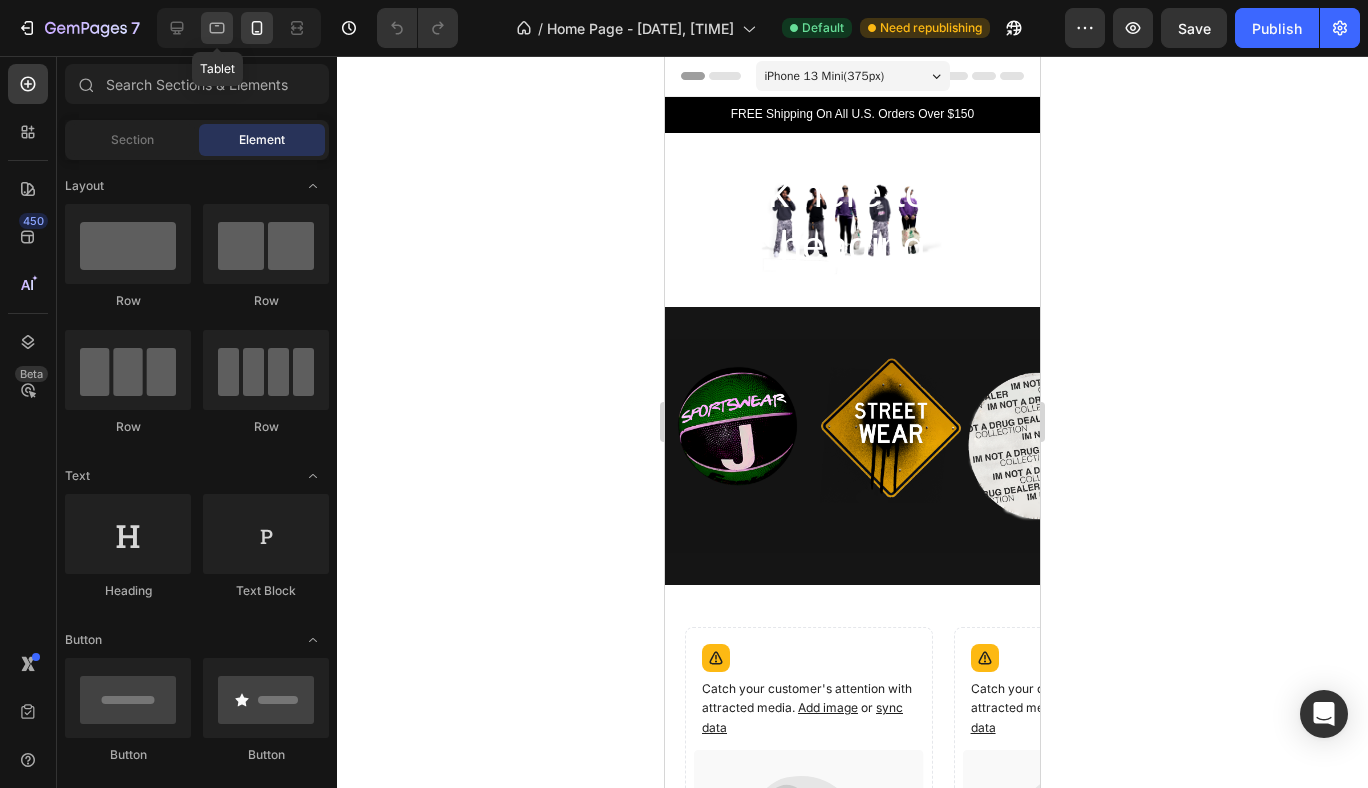 click 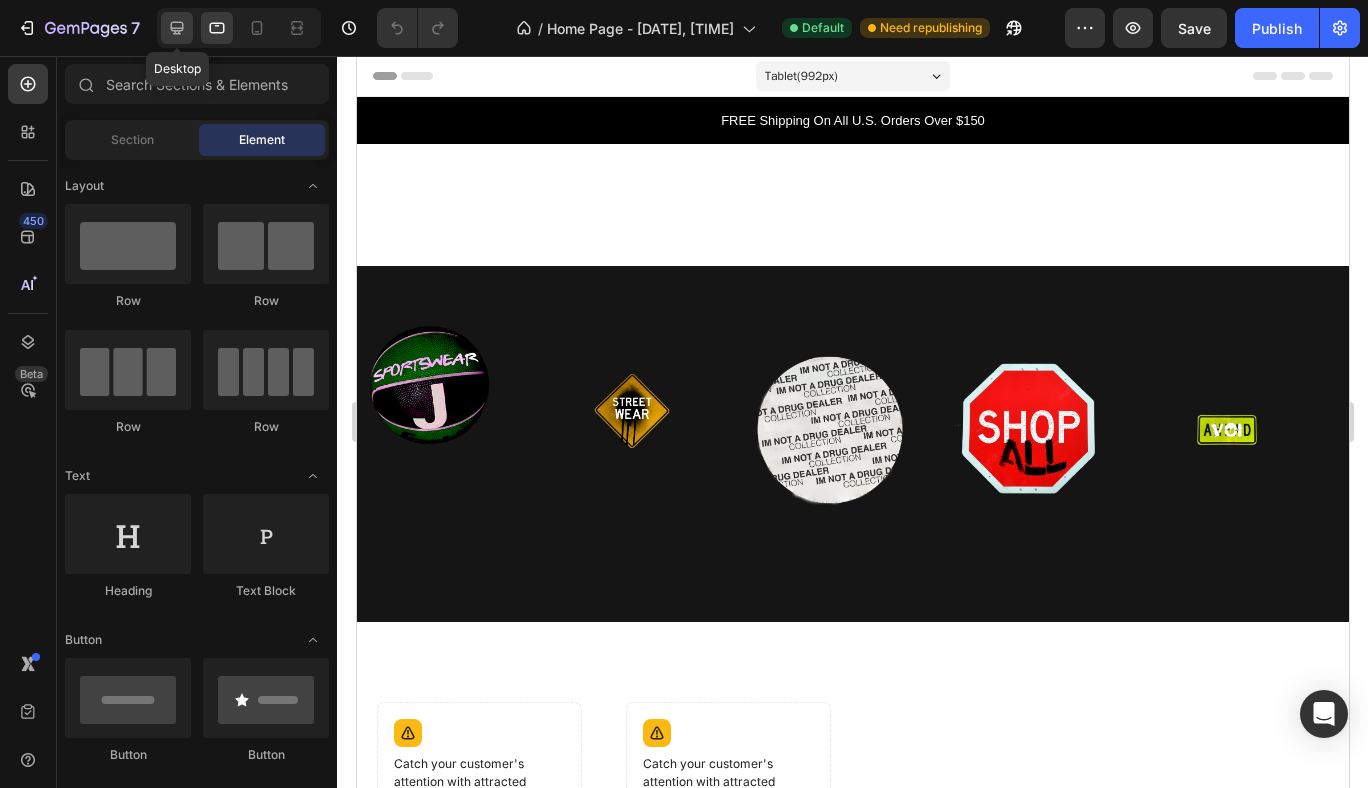 click 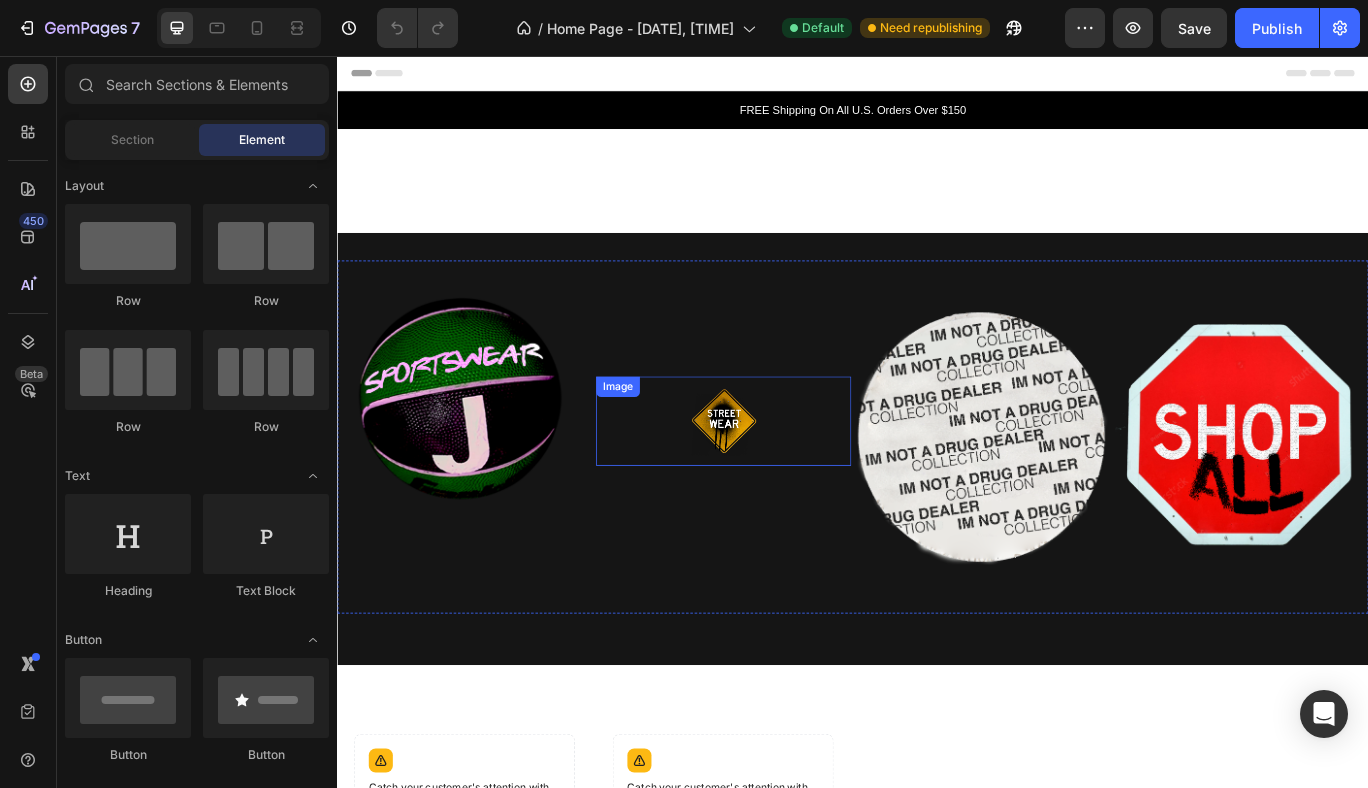 click at bounding box center [787, 481] 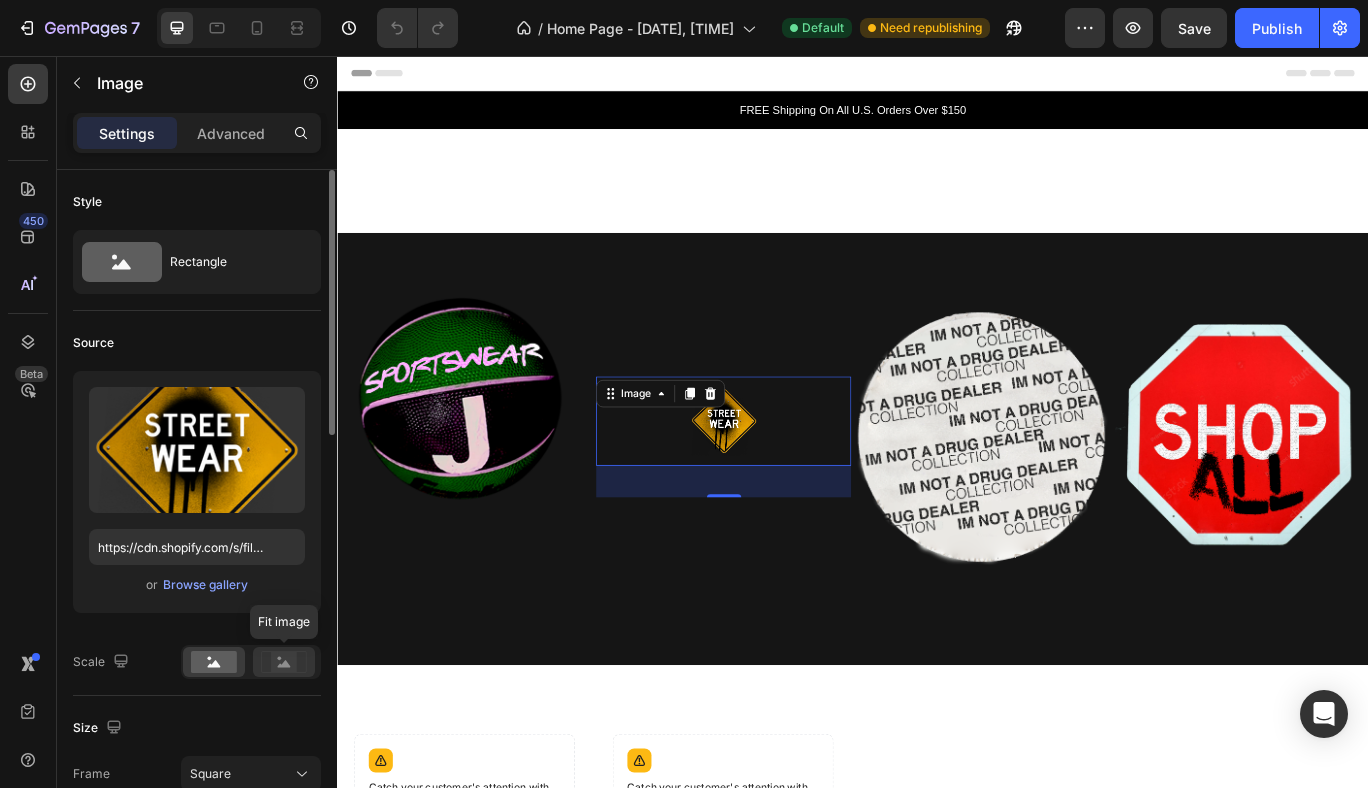 click 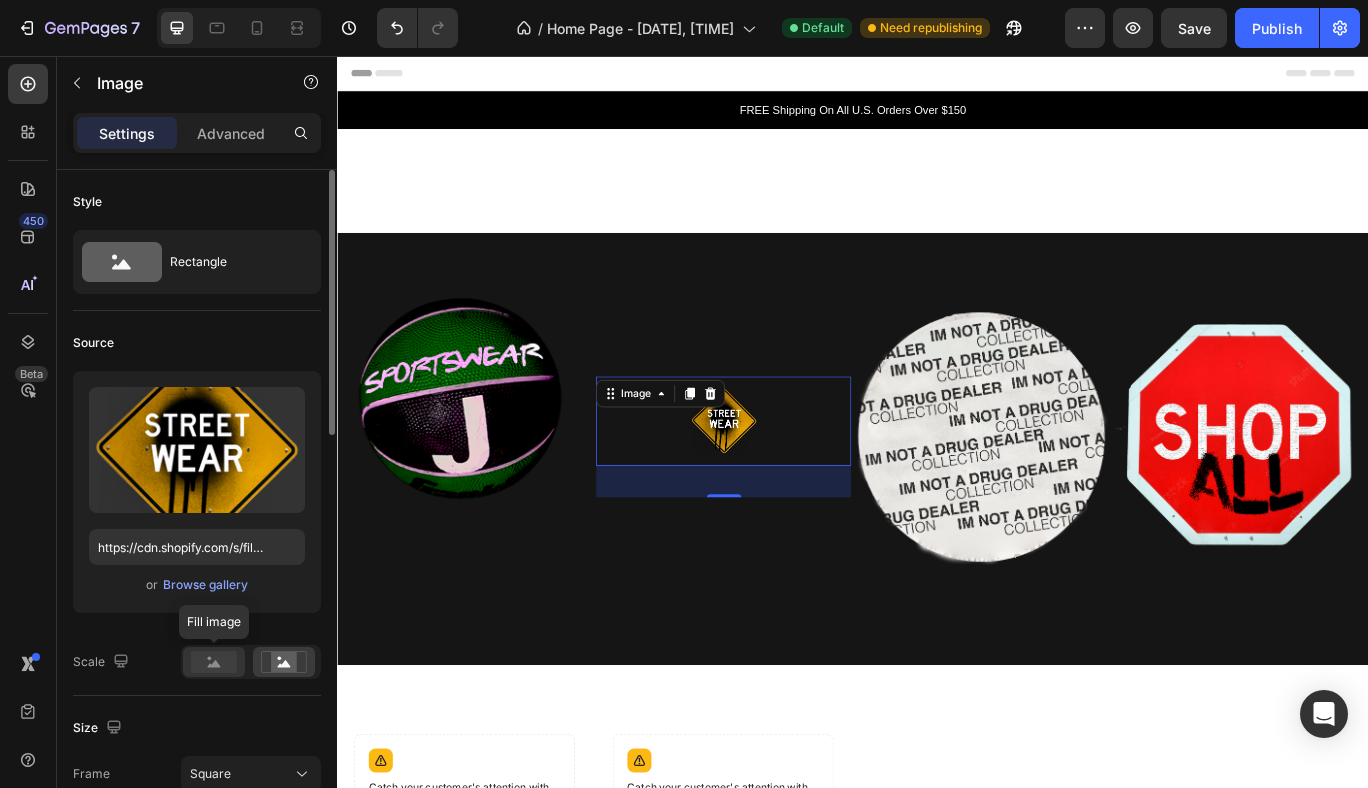 click 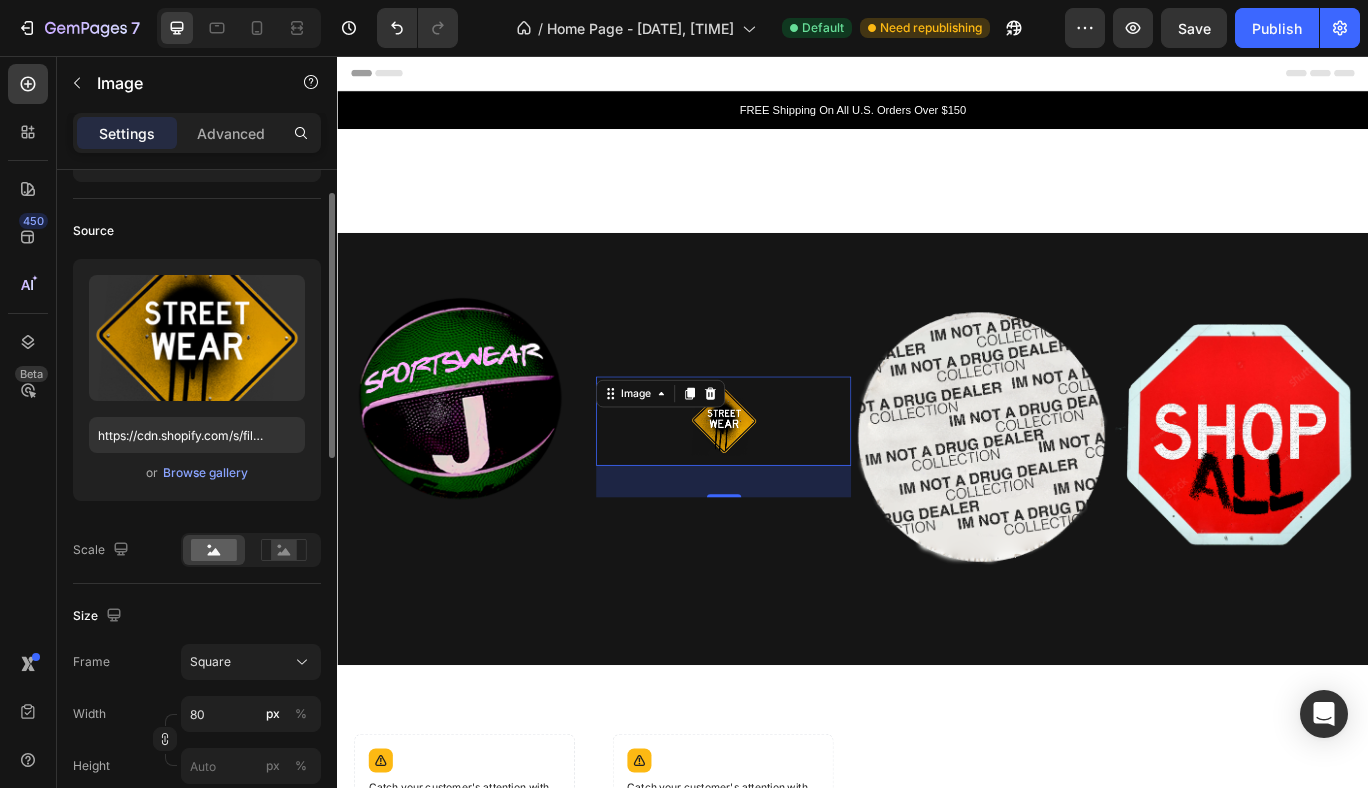 scroll, scrollTop: 123, scrollLeft: 0, axis: vertical 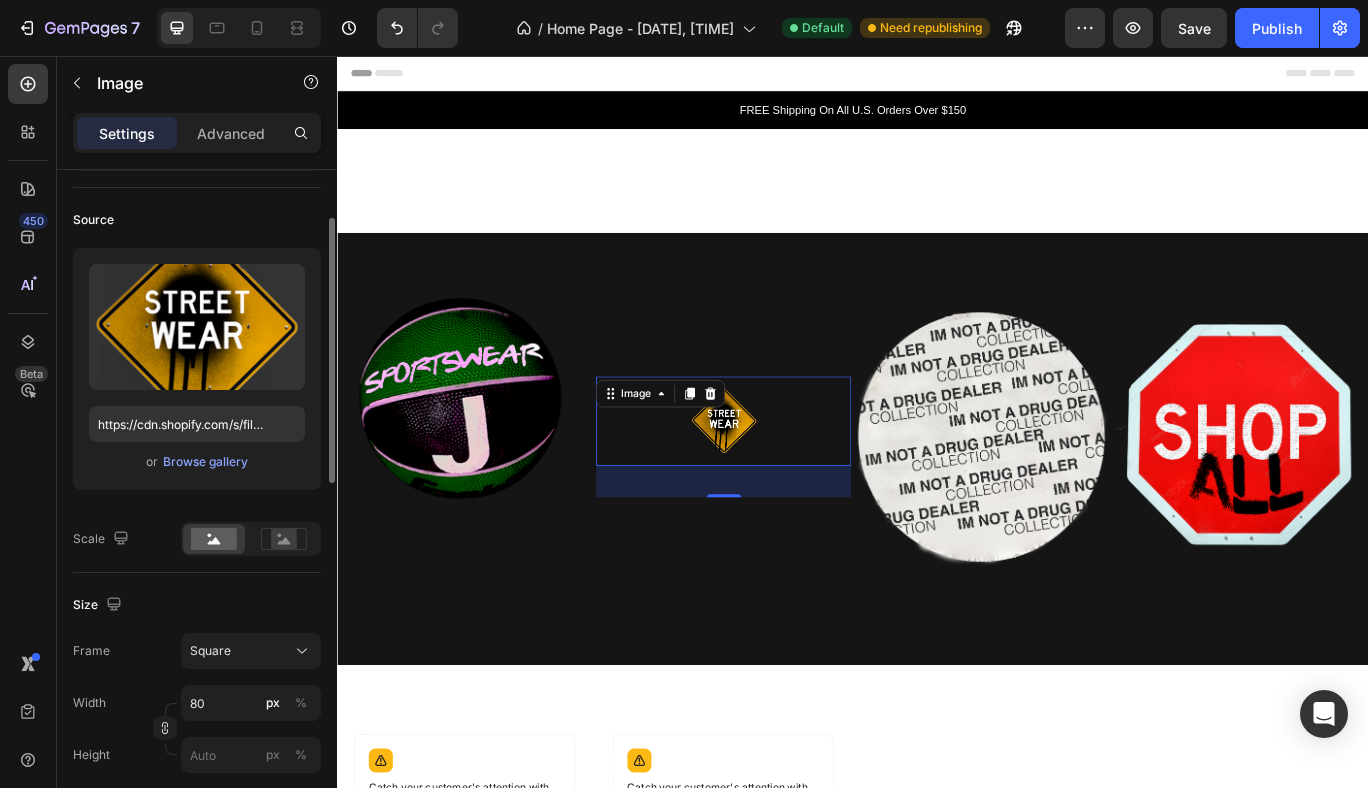 click on "Square" at bounding box center (210, 651) 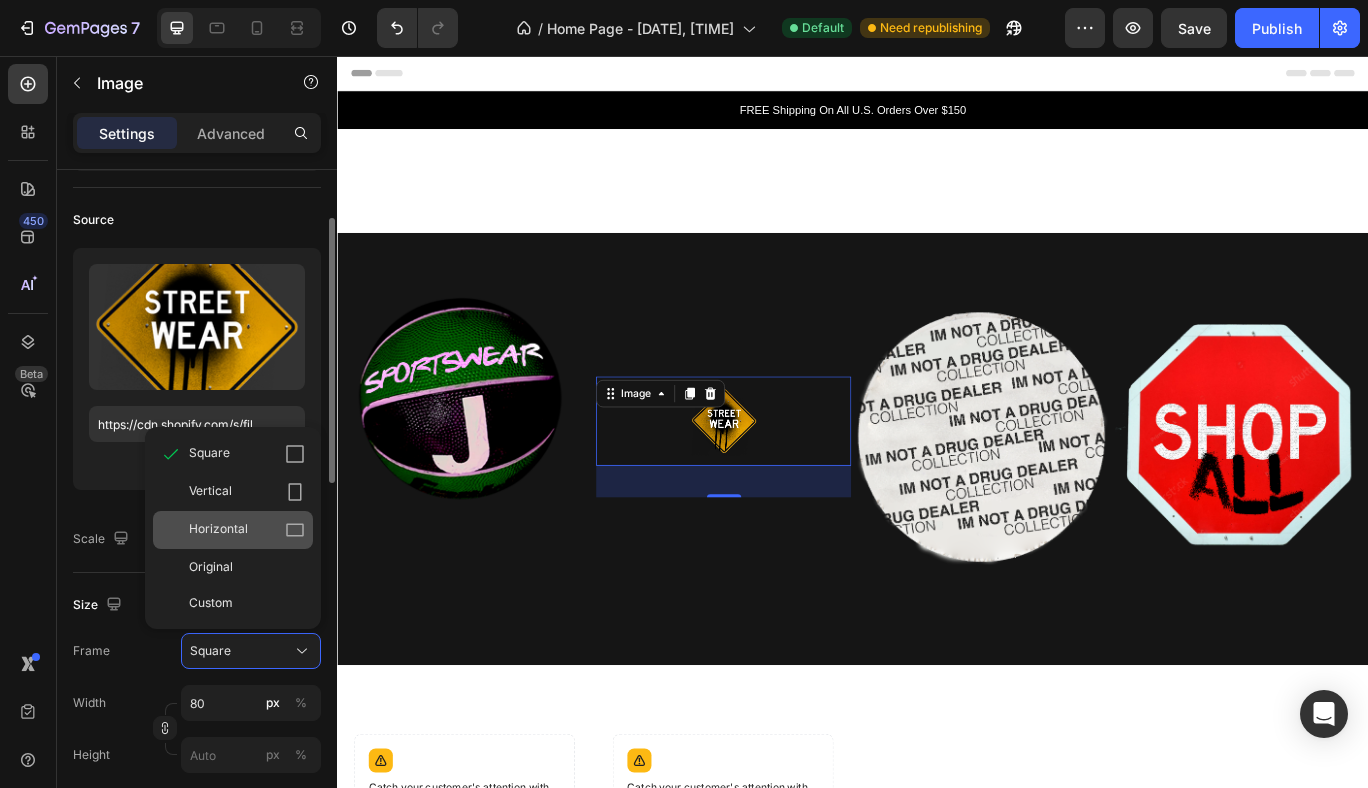 click on "Horizontal" at bounding box center [247, 530] 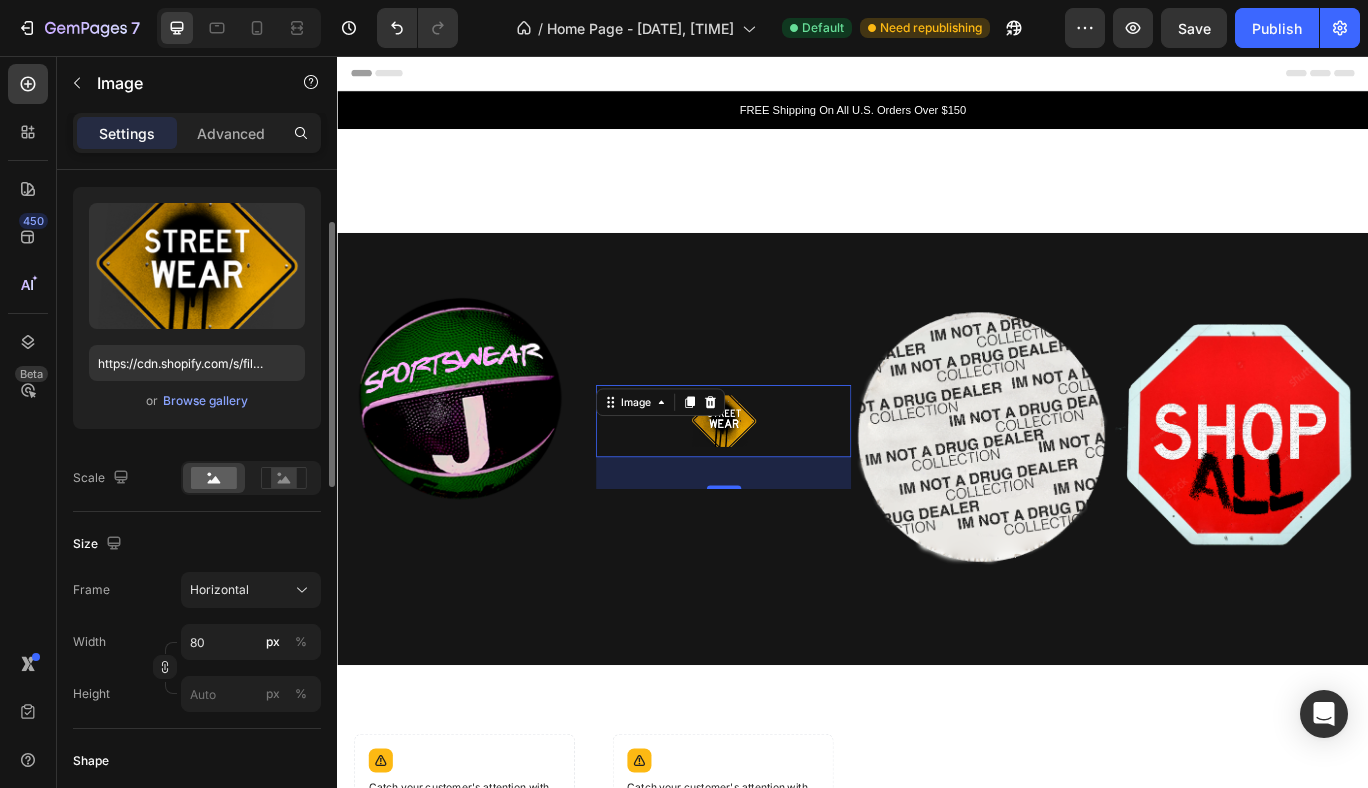 scroll, scrollTop: 198, scrollLeft: 0, axis: vertical 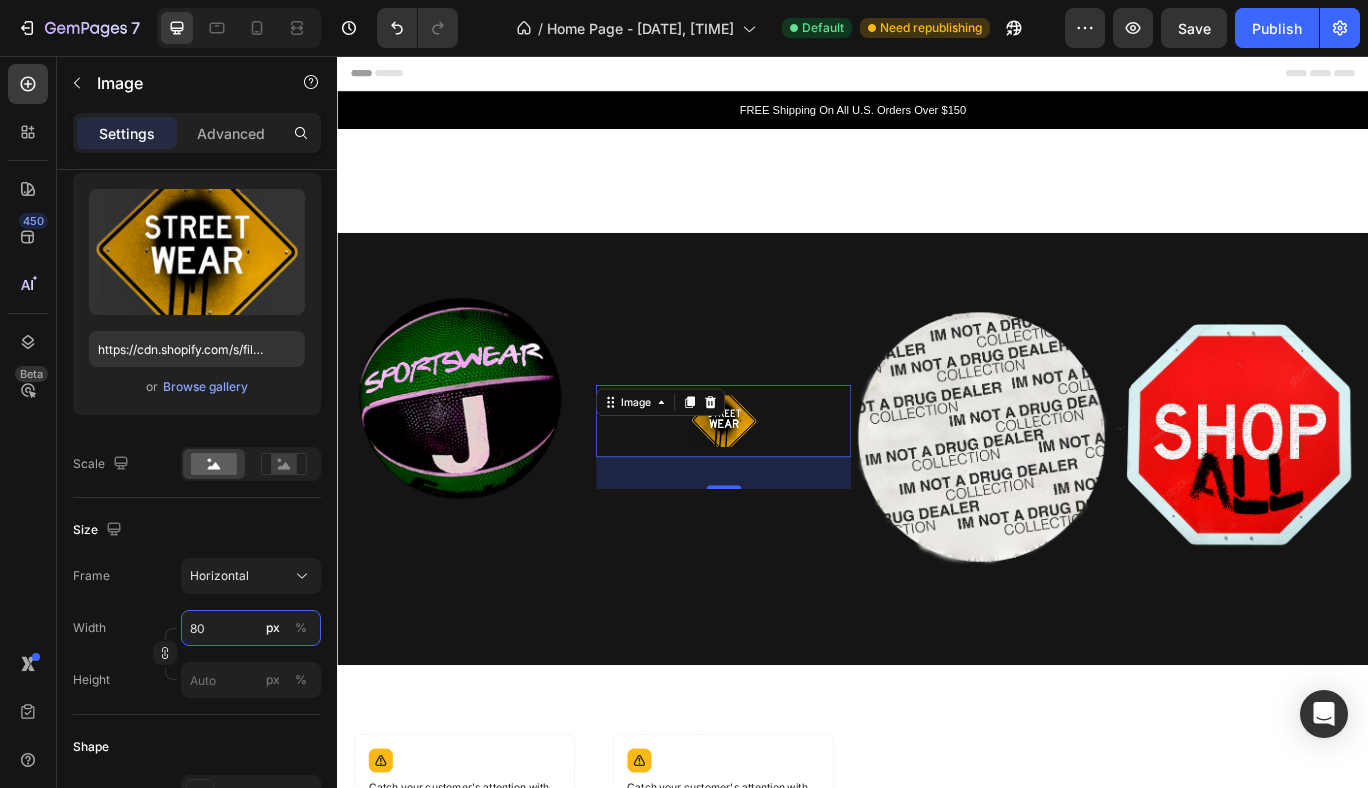 click on "80" at bounding box center [251, 628] 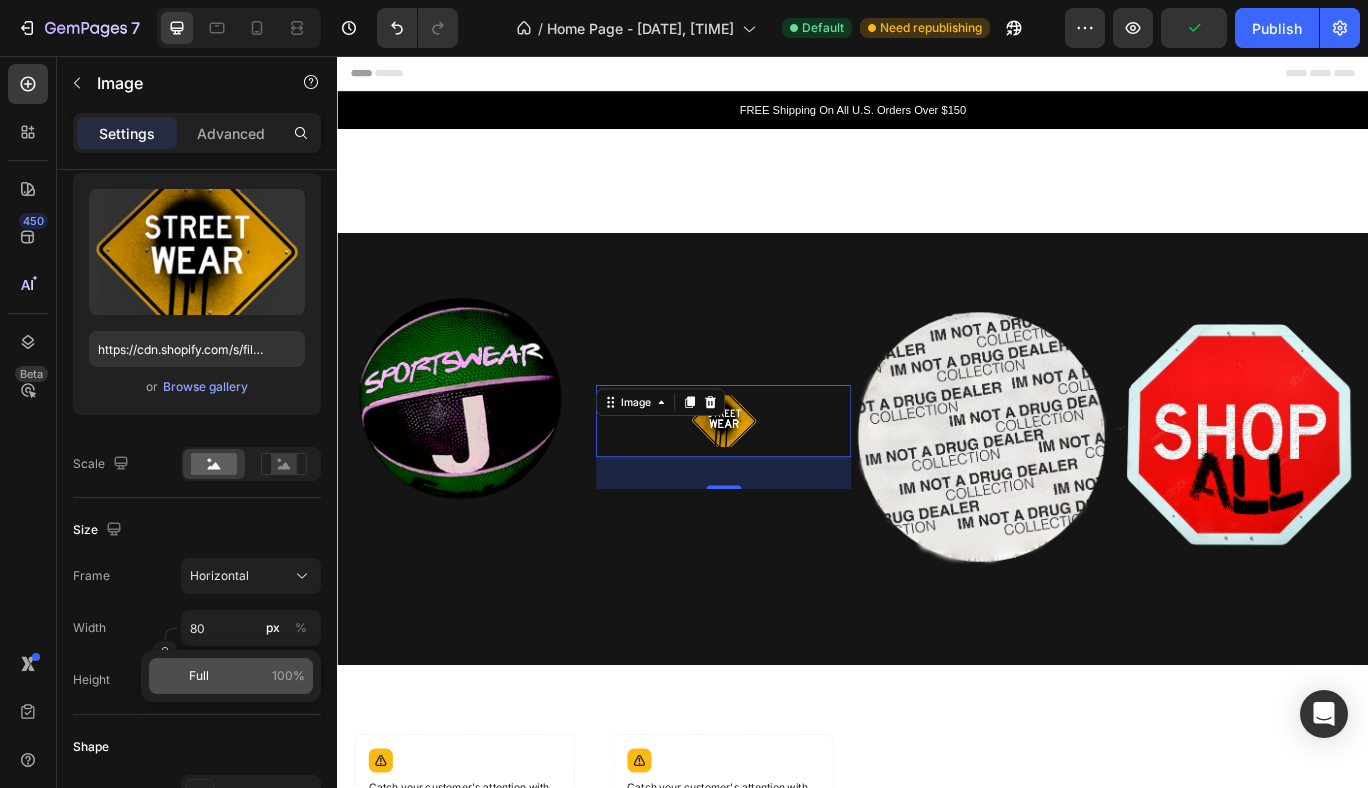 click on "Full 100%" at bounding box center [247, 676] 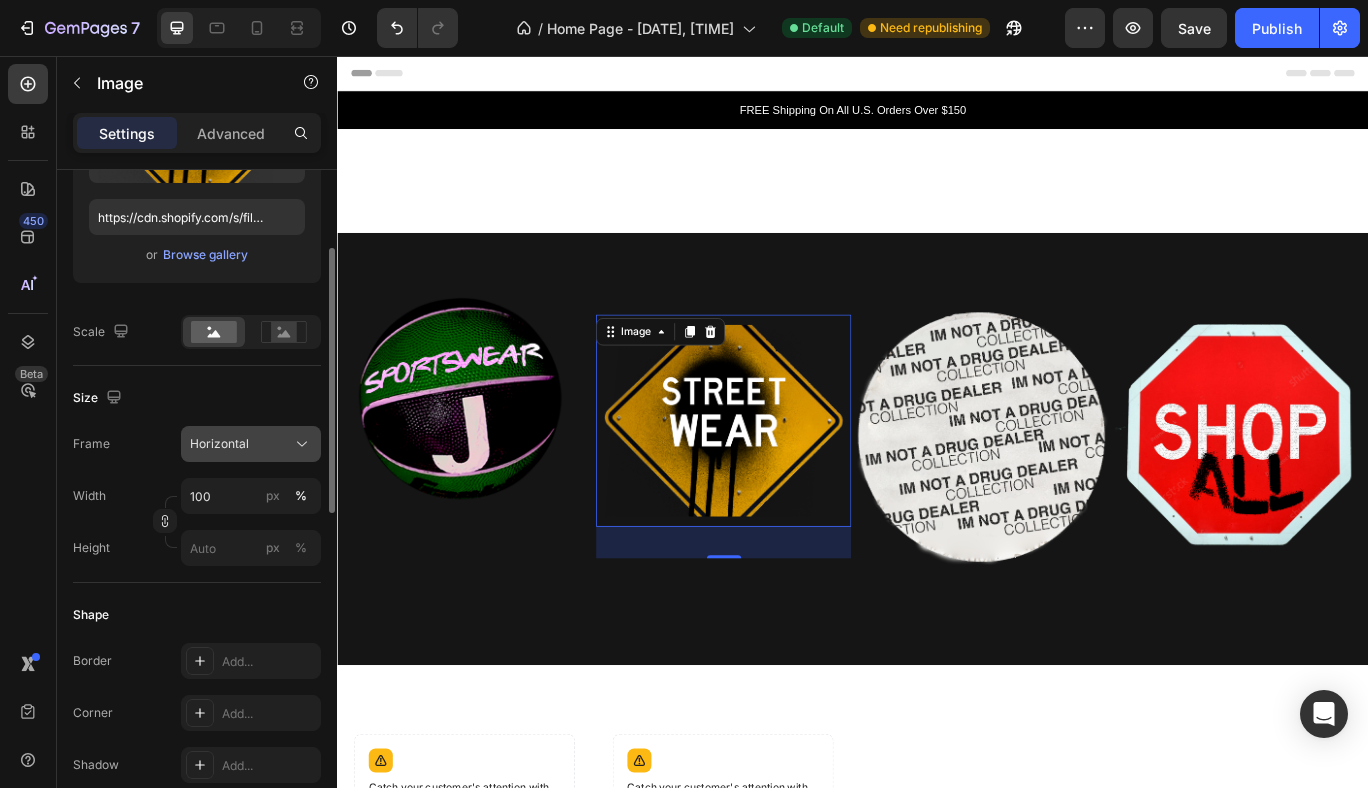 scroll, scrollTop: 249, scrollLeft: 0, axis: vertical 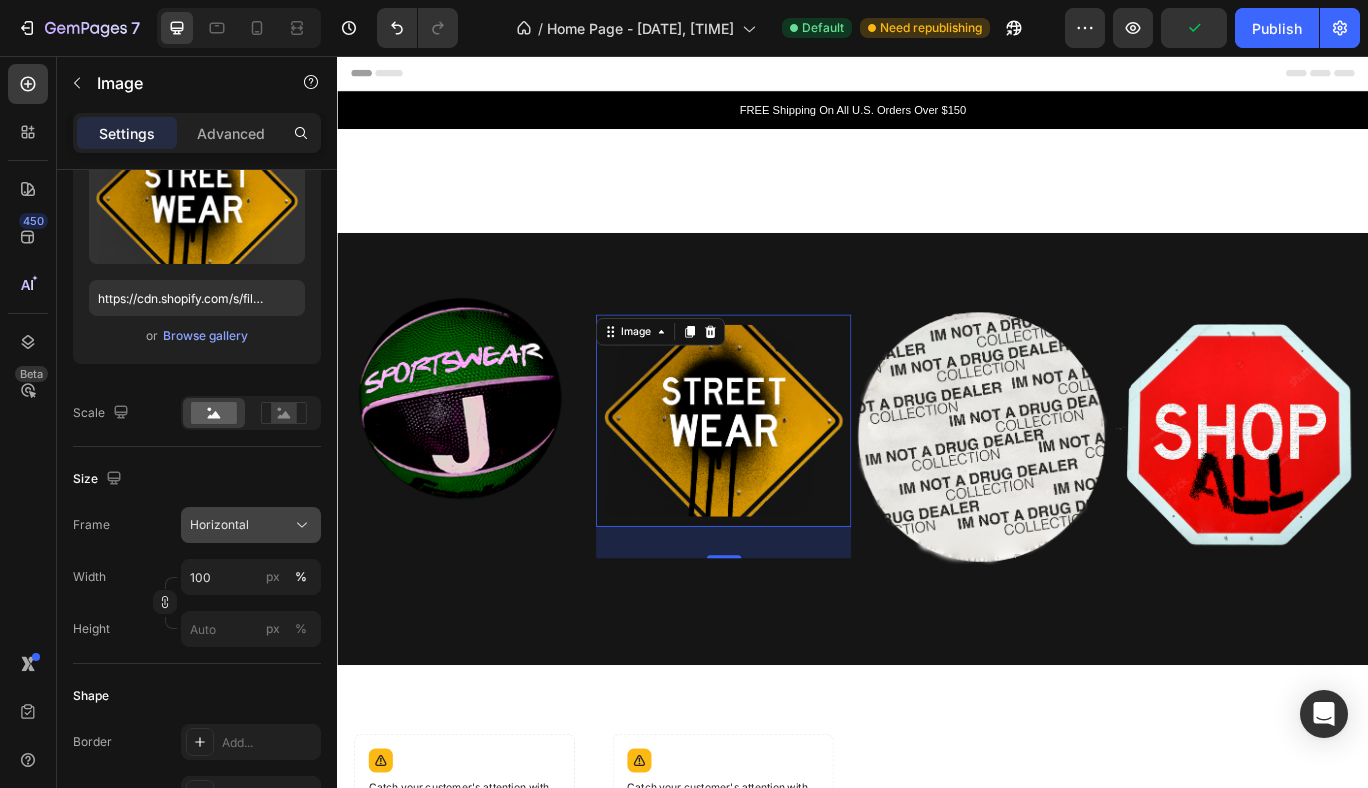 click on "Horizontal" 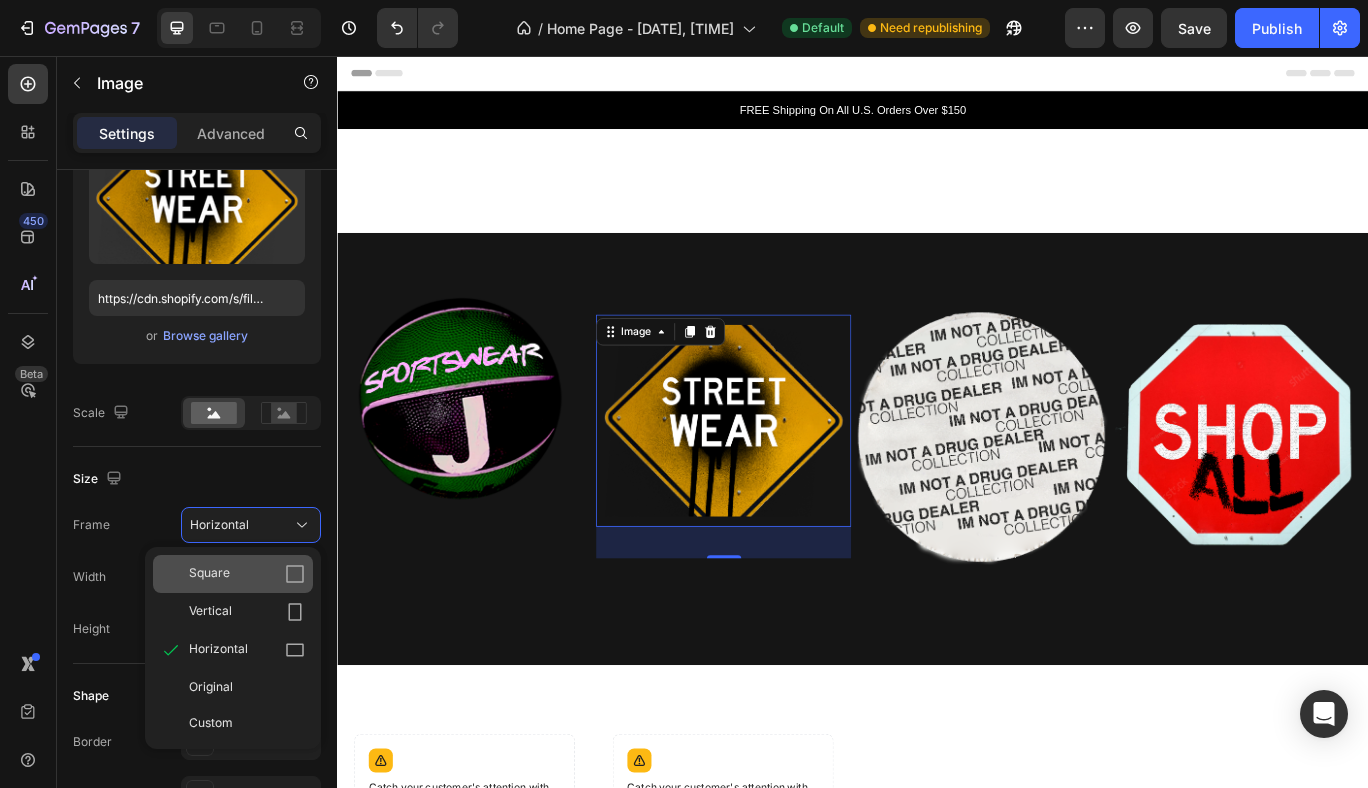 click on "Square" at bounding box center [247, 574] 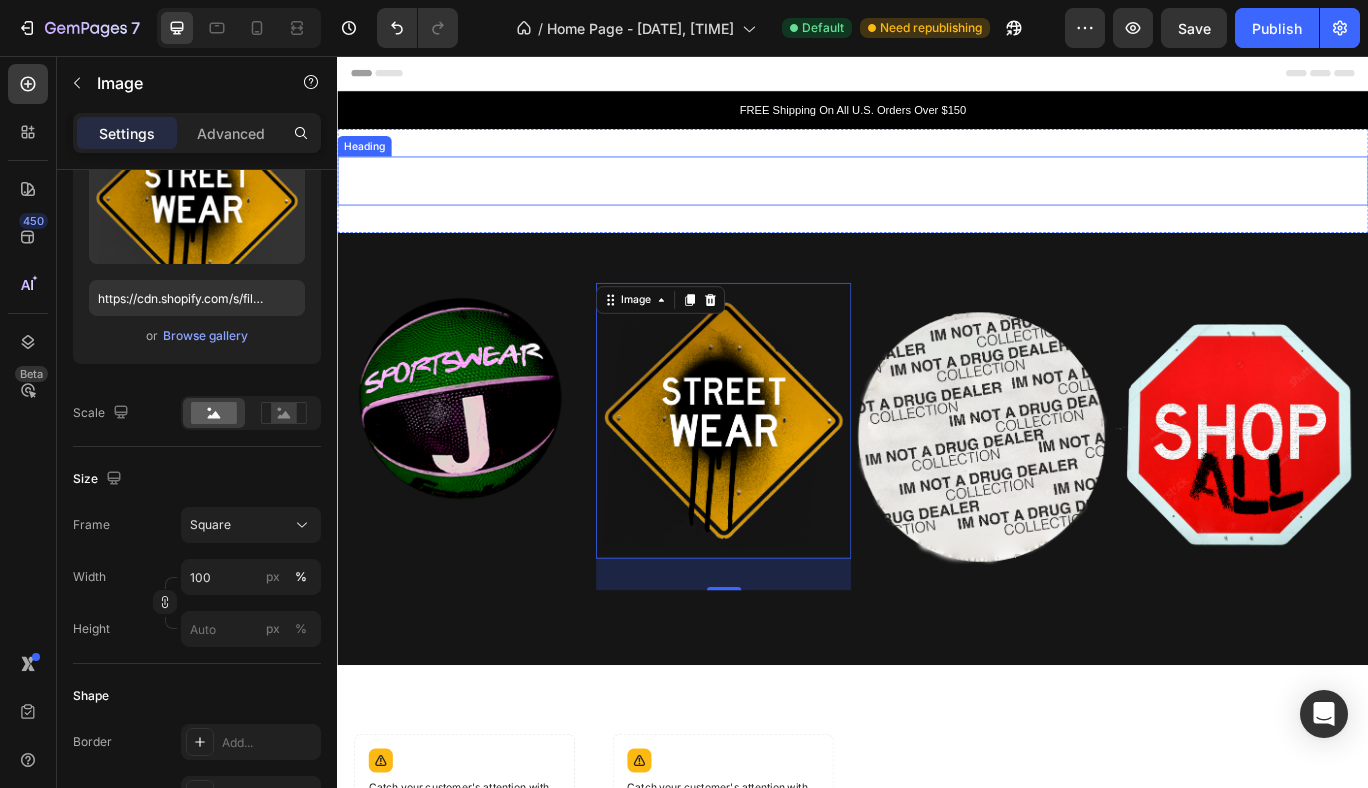 click on "Click here to edit heading" at bounding box center [937, 201] 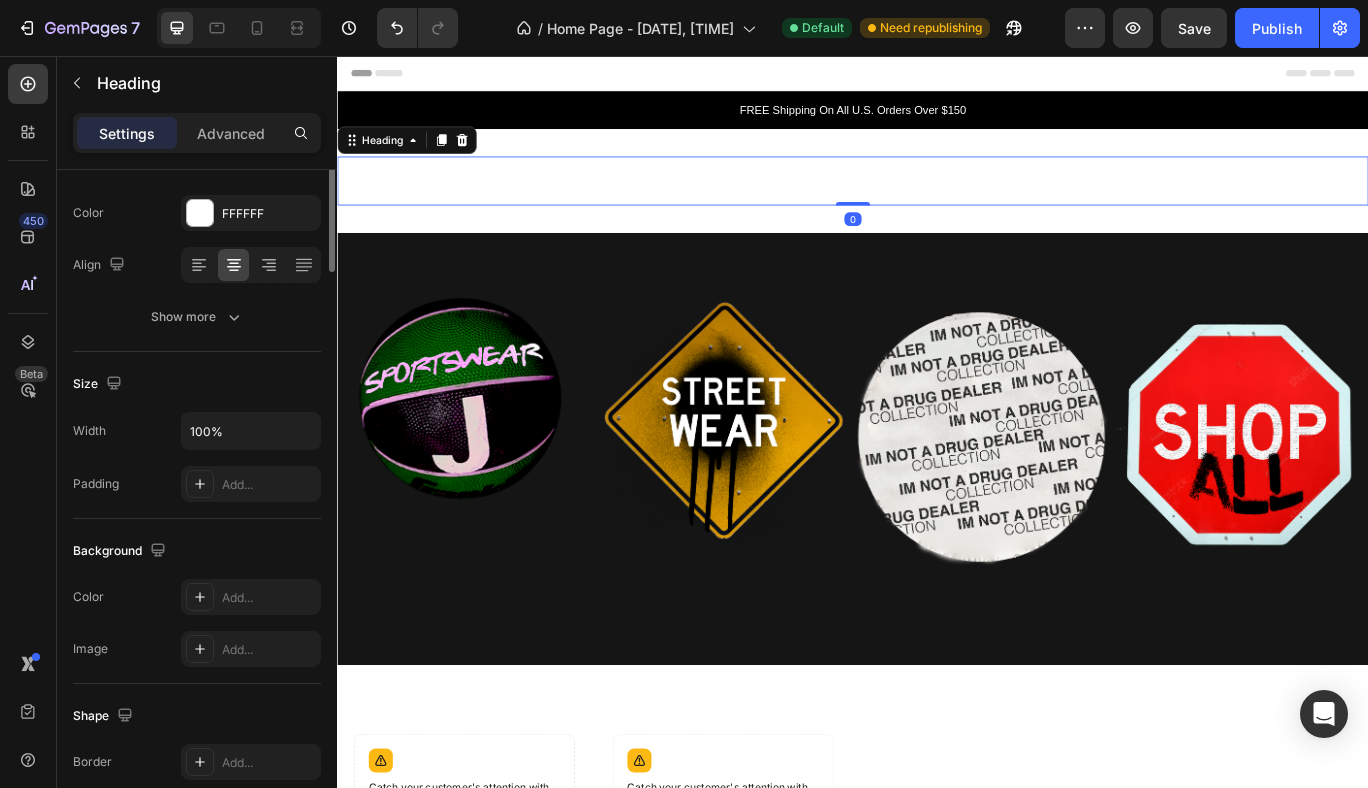 scroll, scrollTop: 0, scrollLeft: 0, axis: both 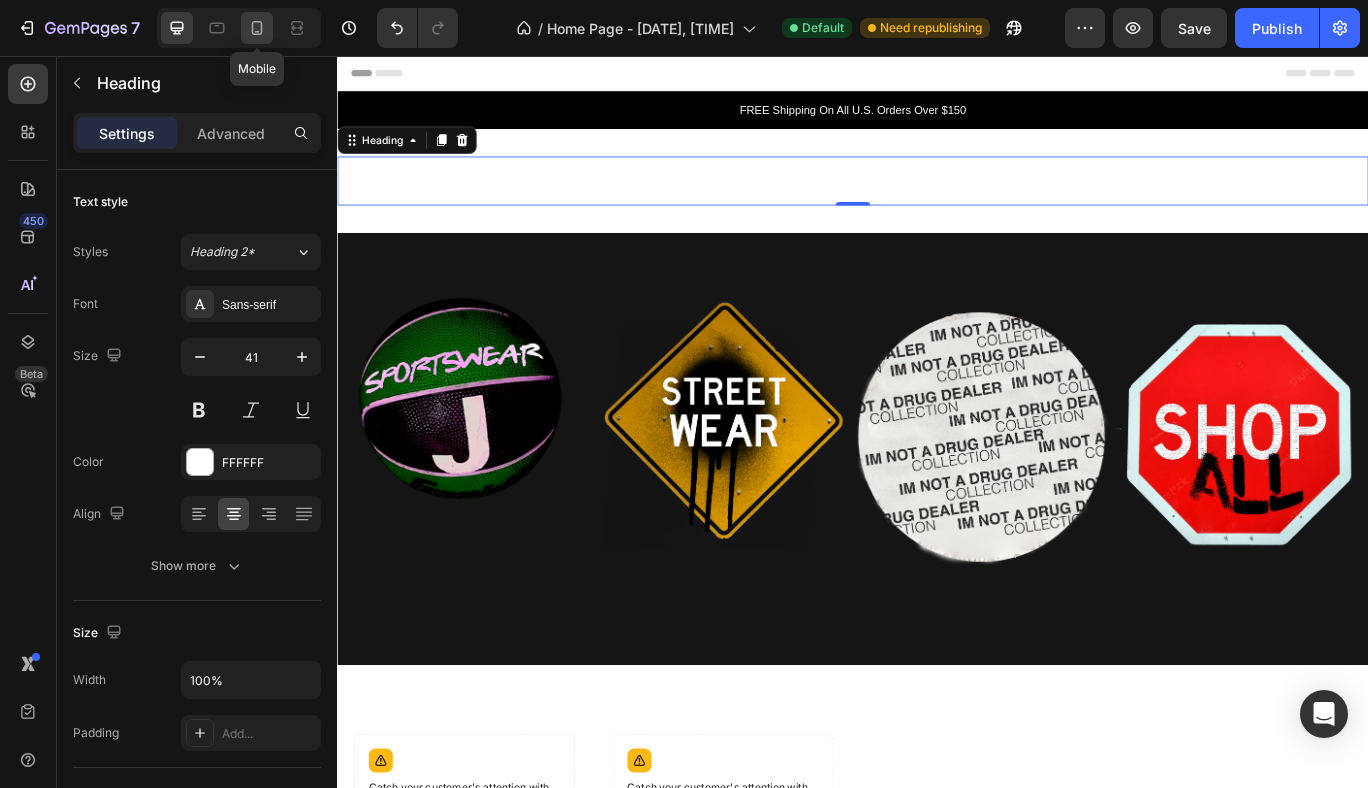 click 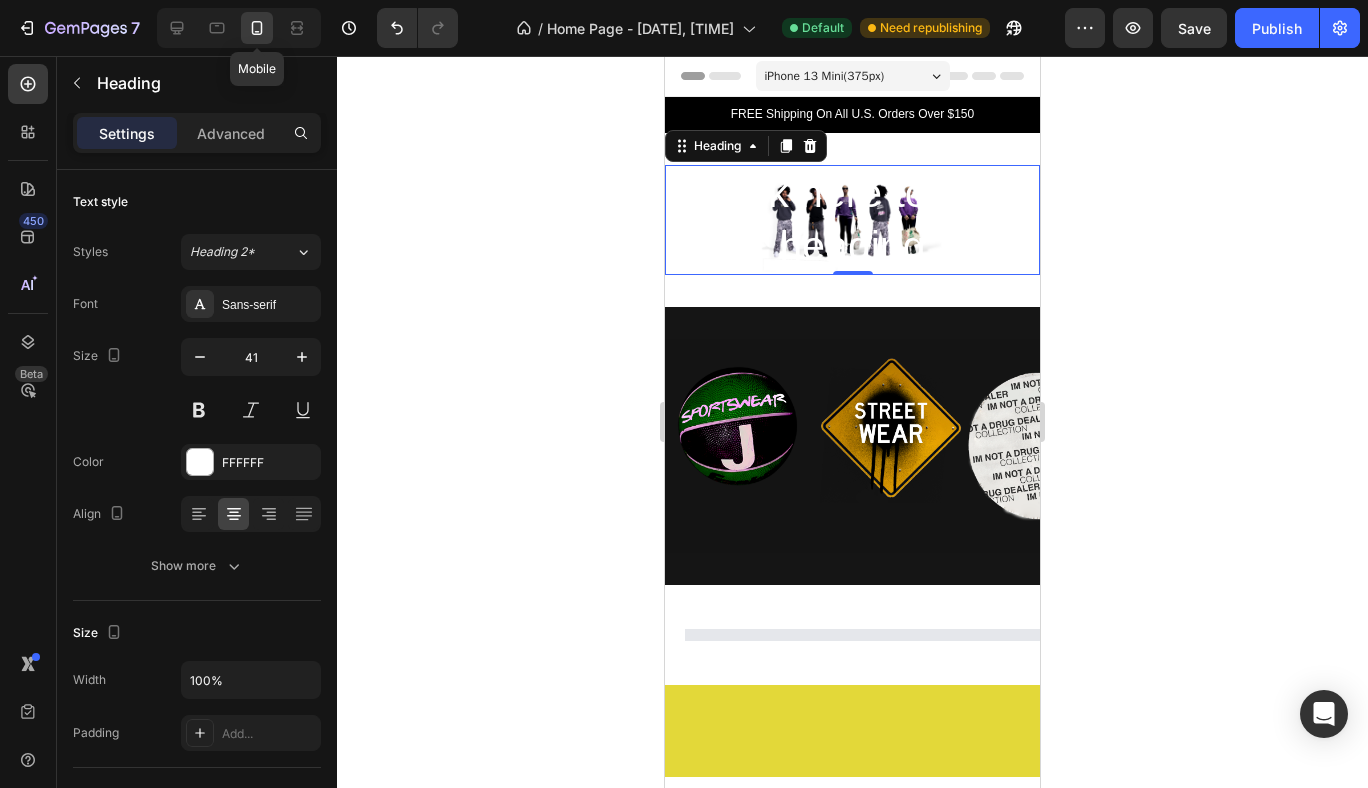 scroll, scrollTop: 39, scrollLeft: 0, axis: vertical 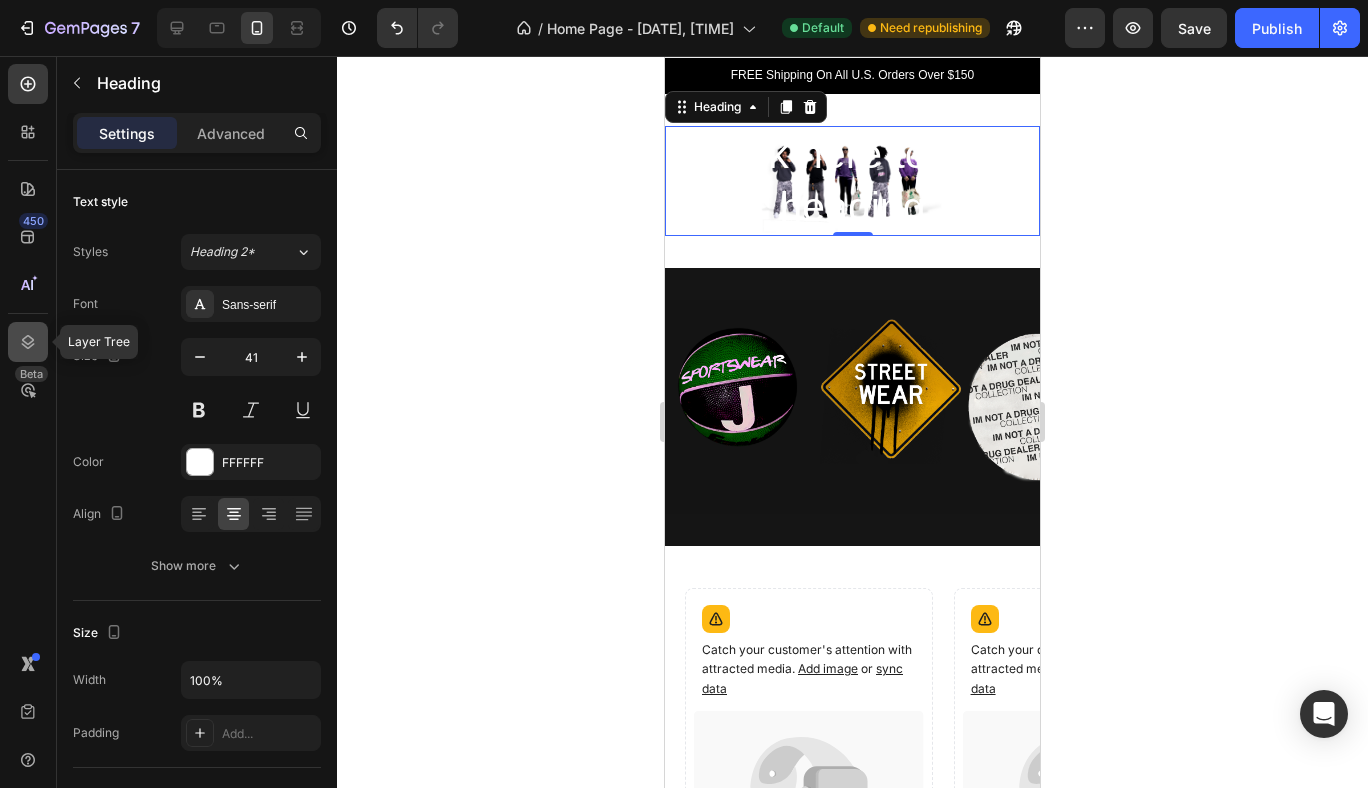 click 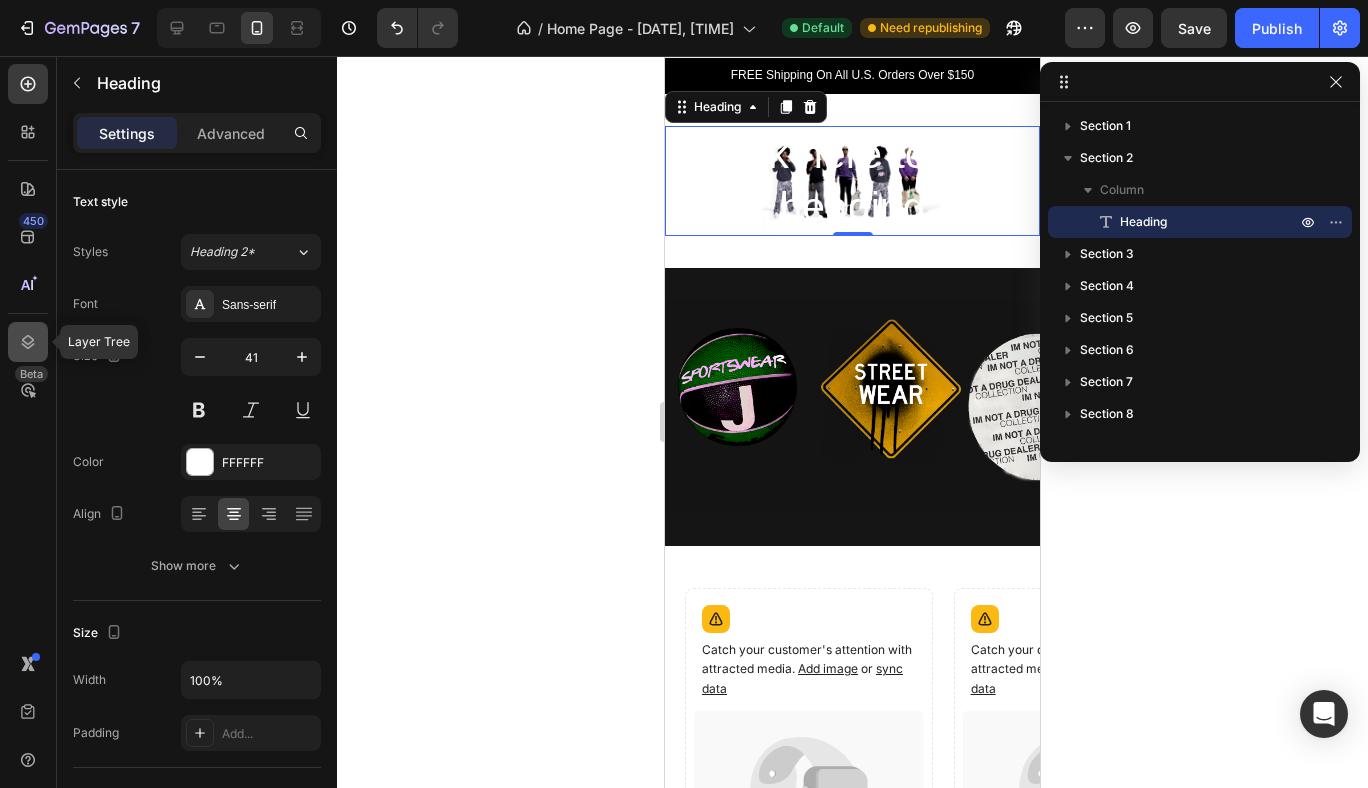 click 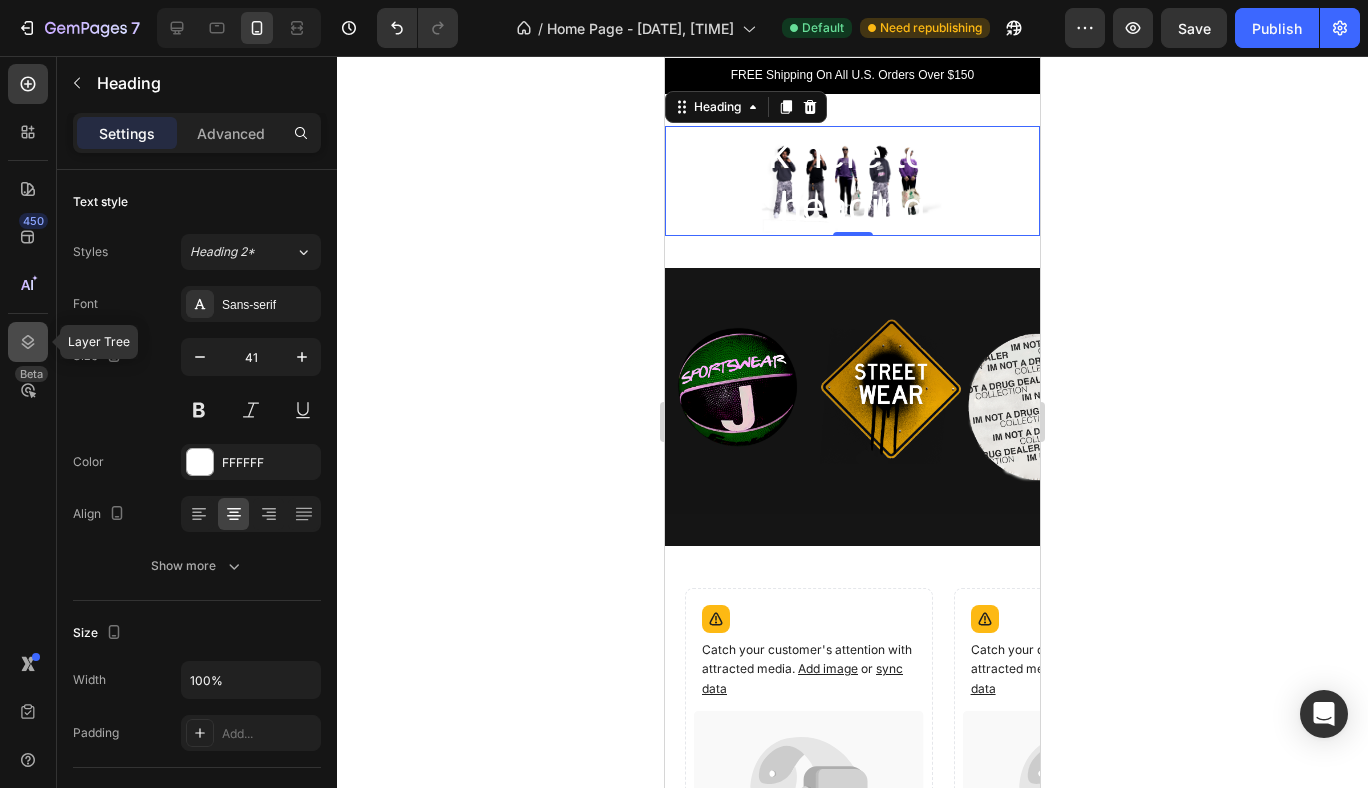 click 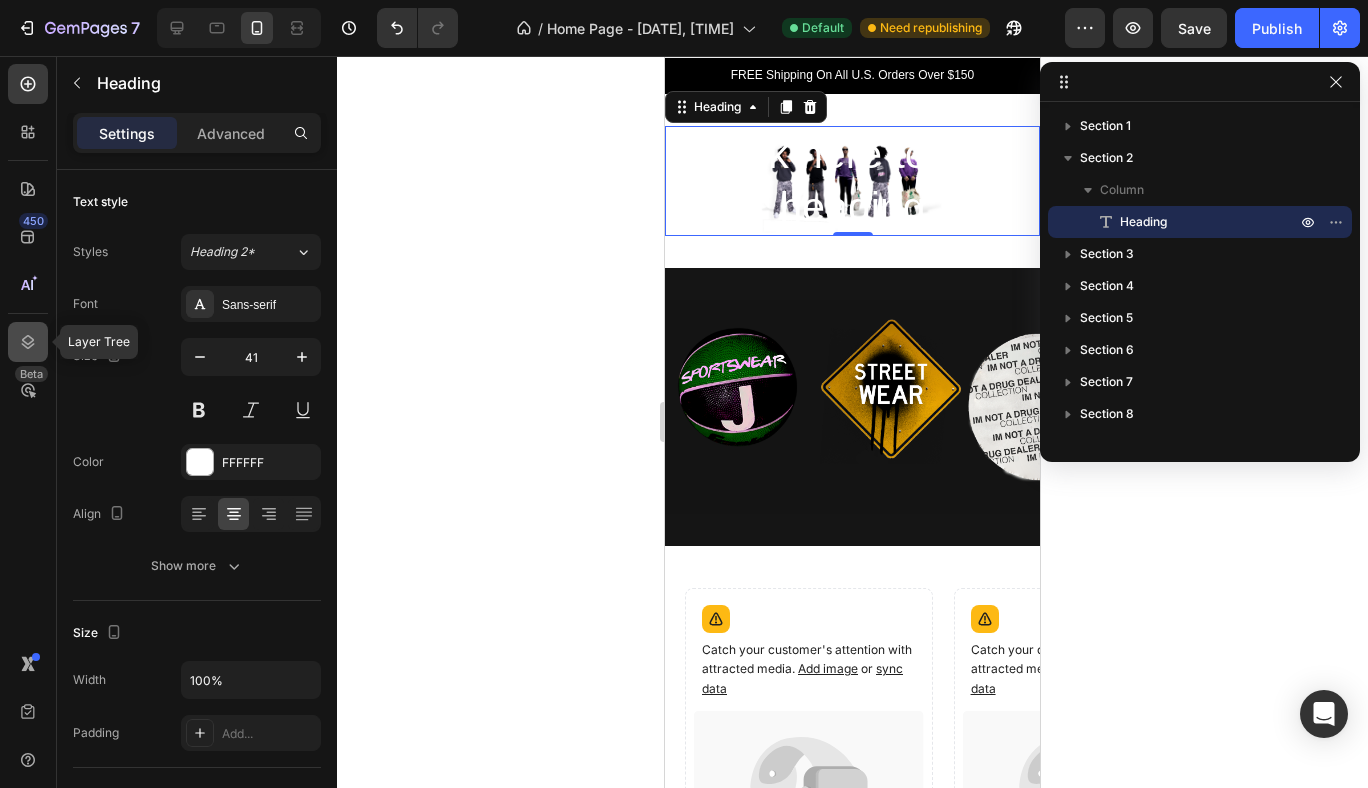 click 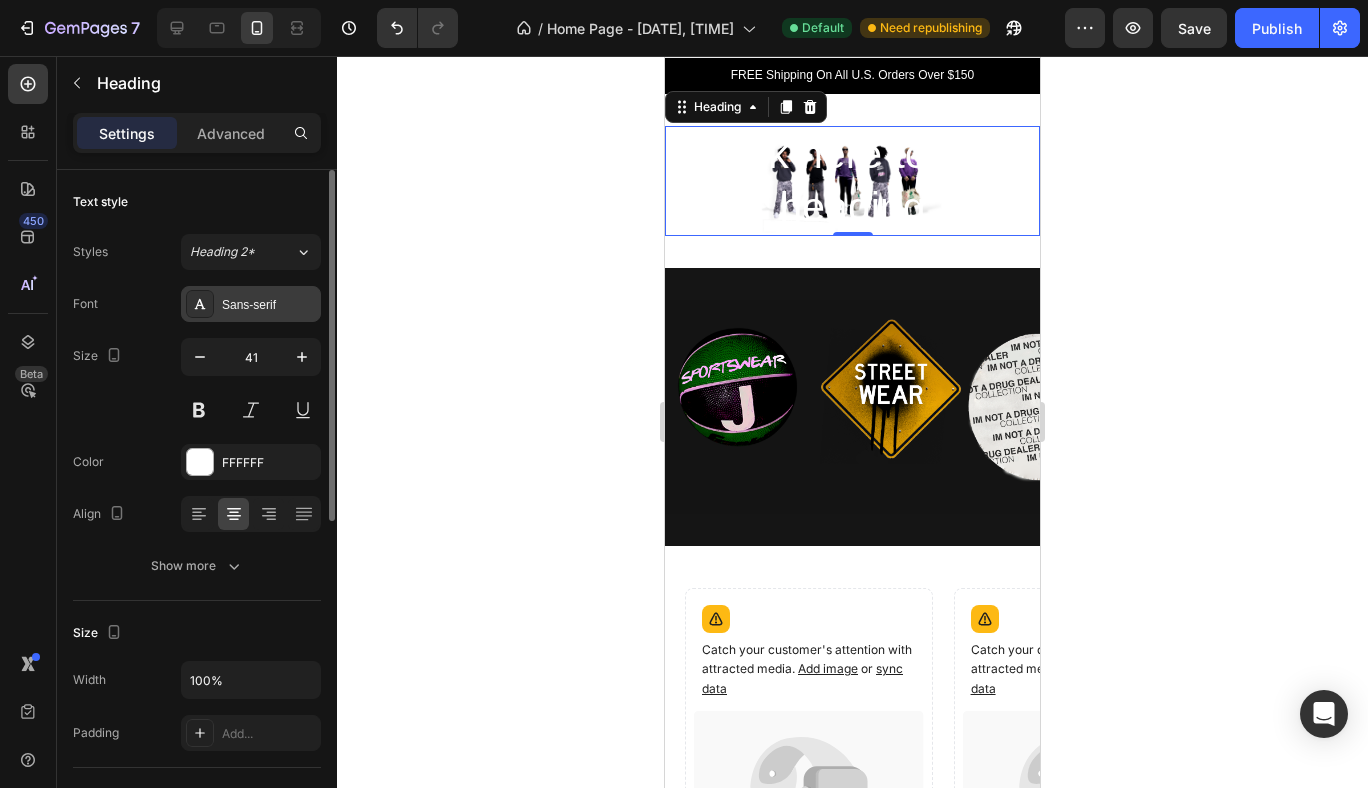 click at bounding box center (200, 304) 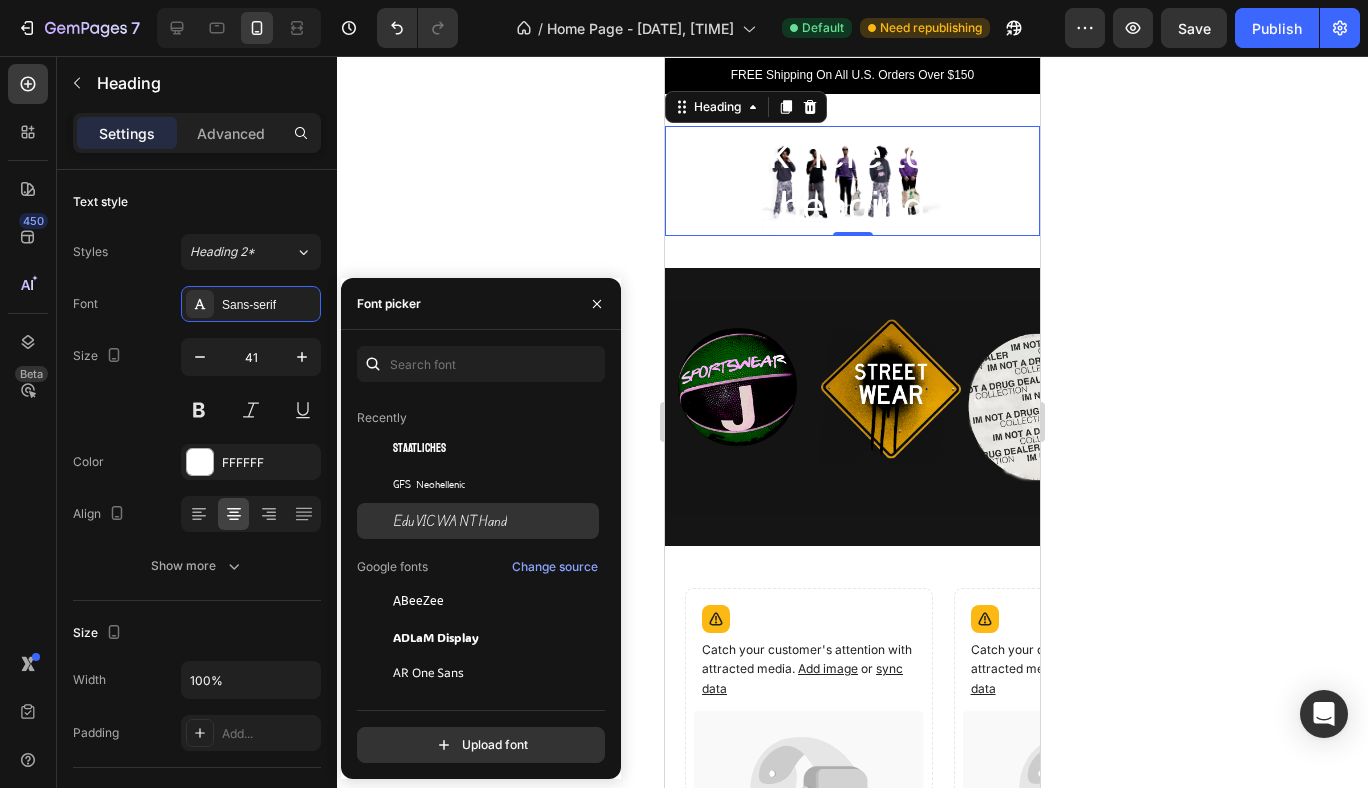 scroll, scrollTop: 0, scrollLeft: 0, axis: both 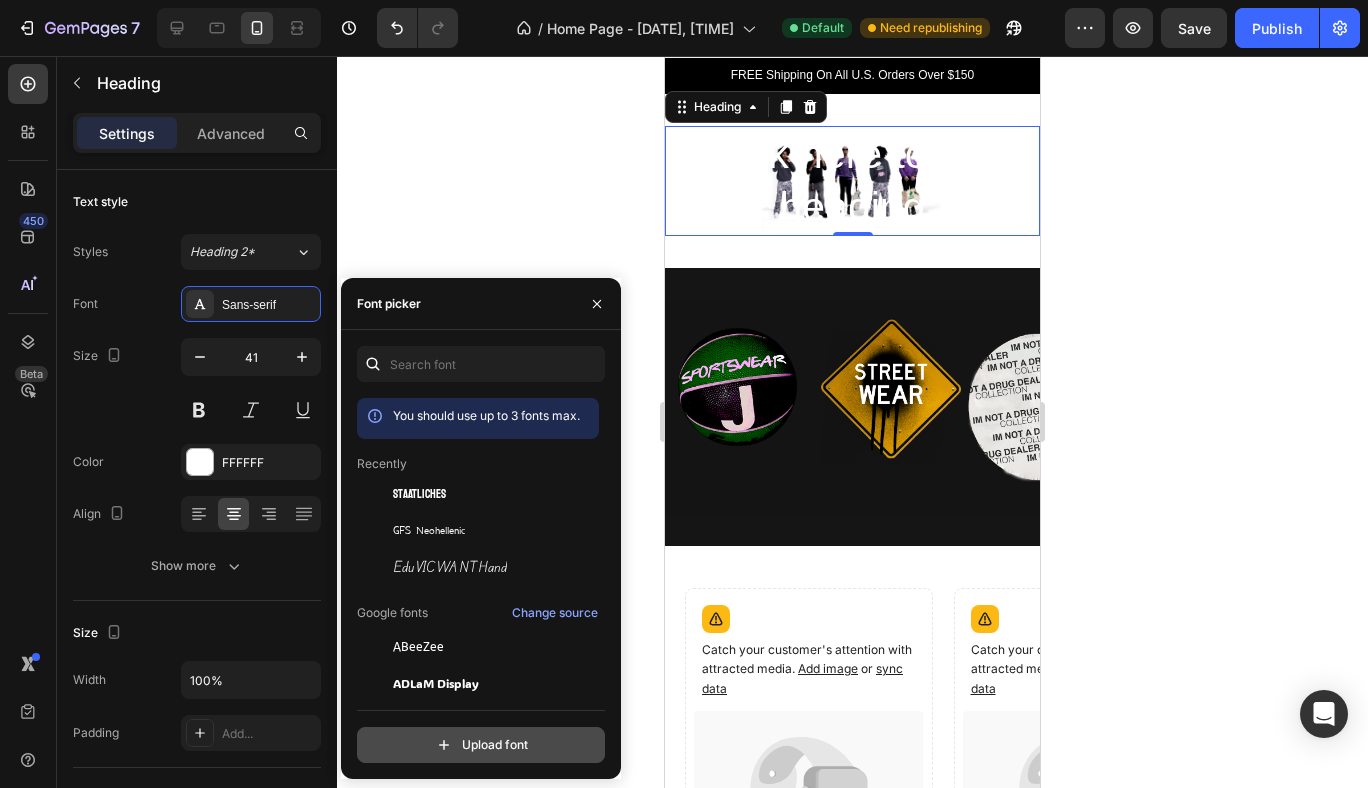 click 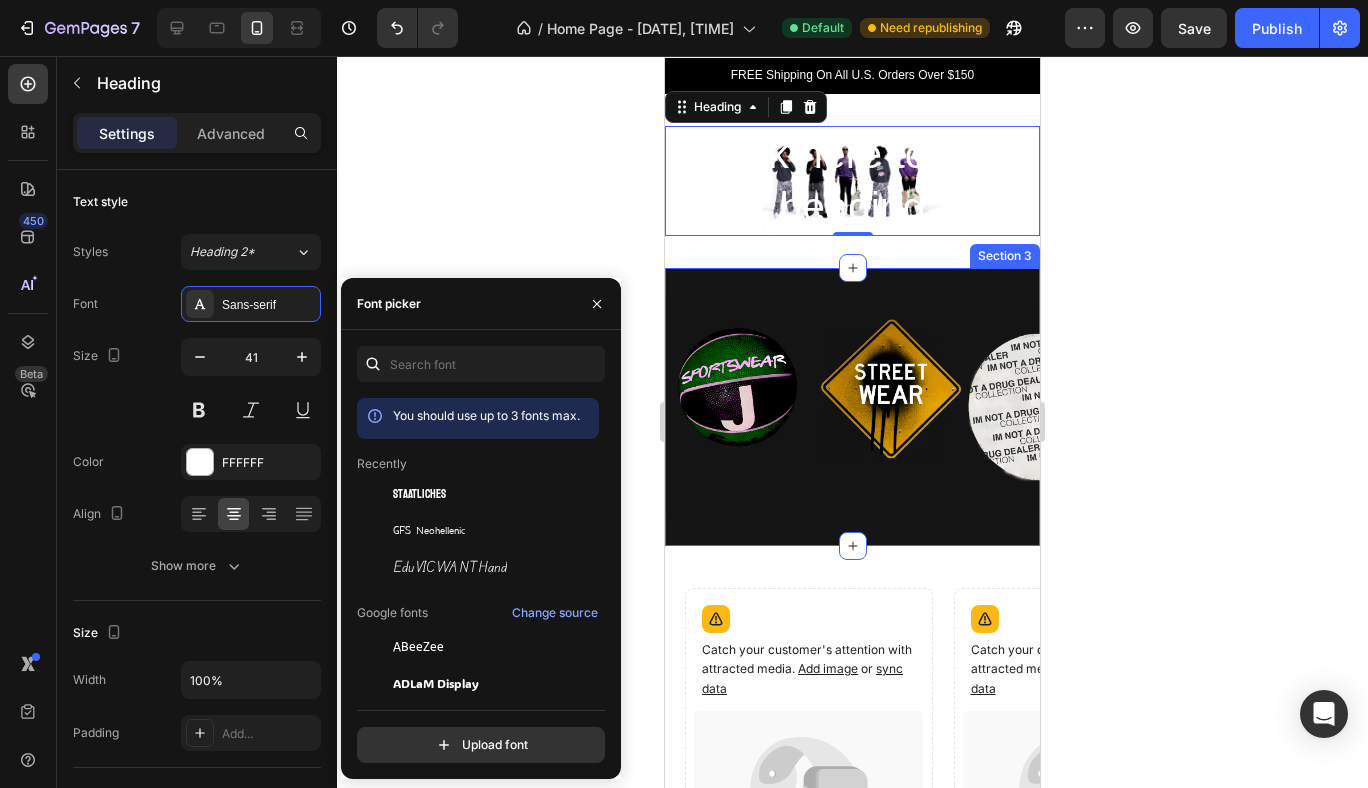 scroll, scrollTop: 0, scrollLeft: 0, axis: both 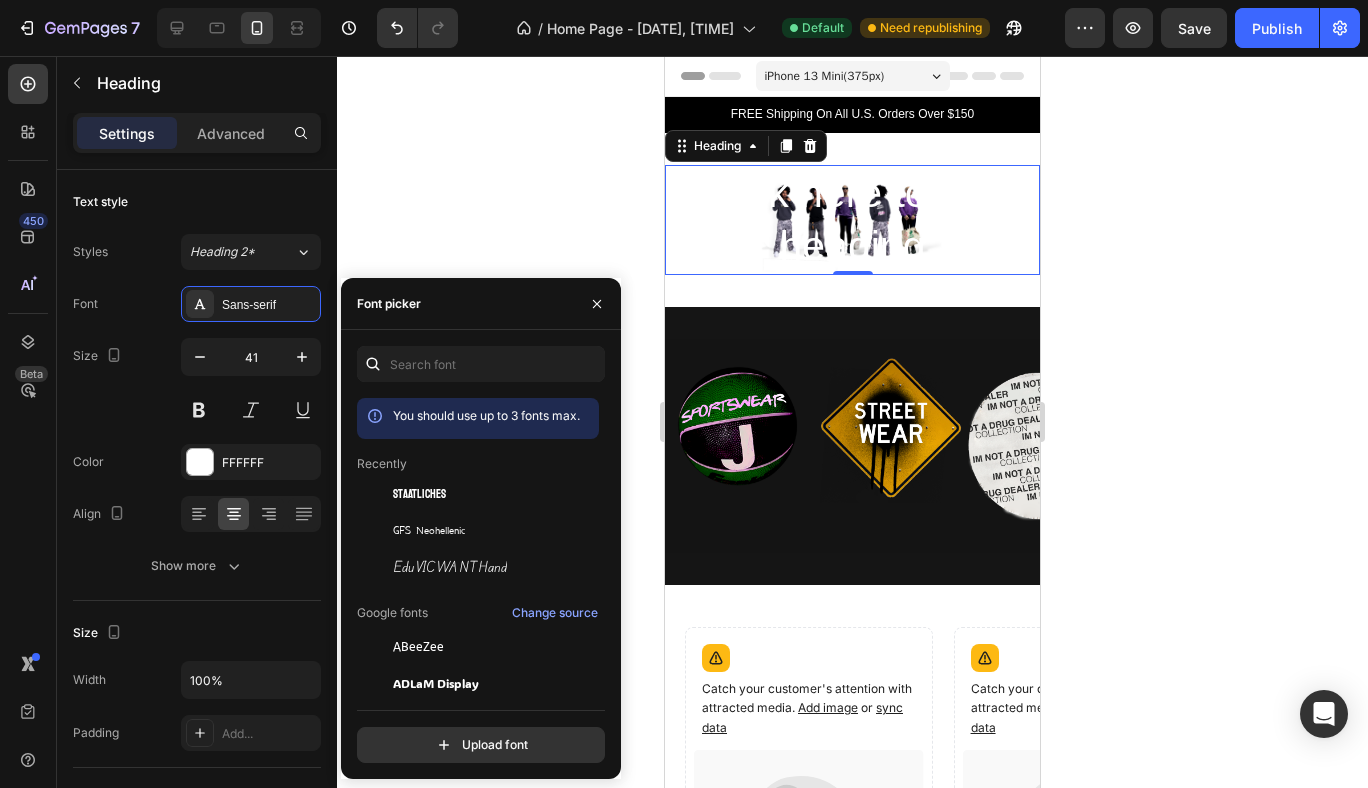 click 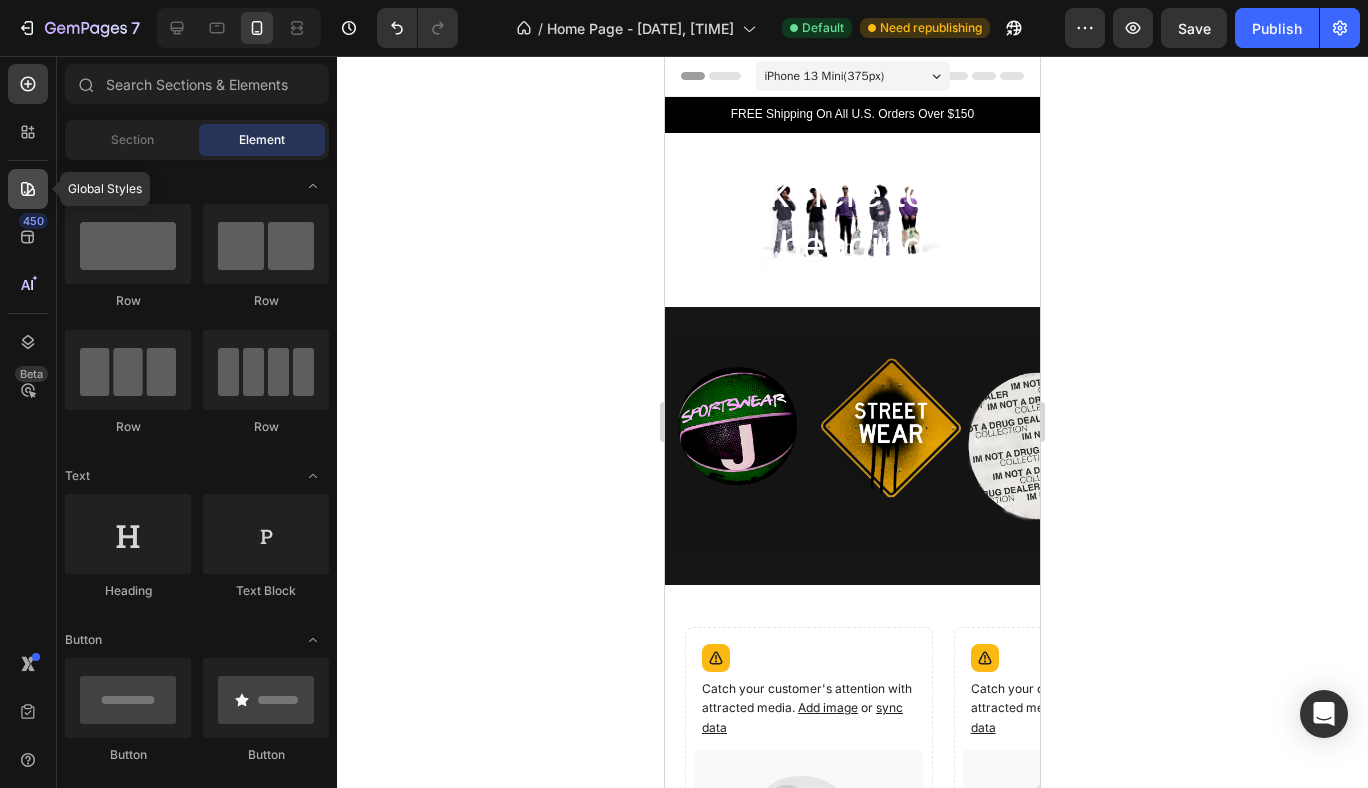 click 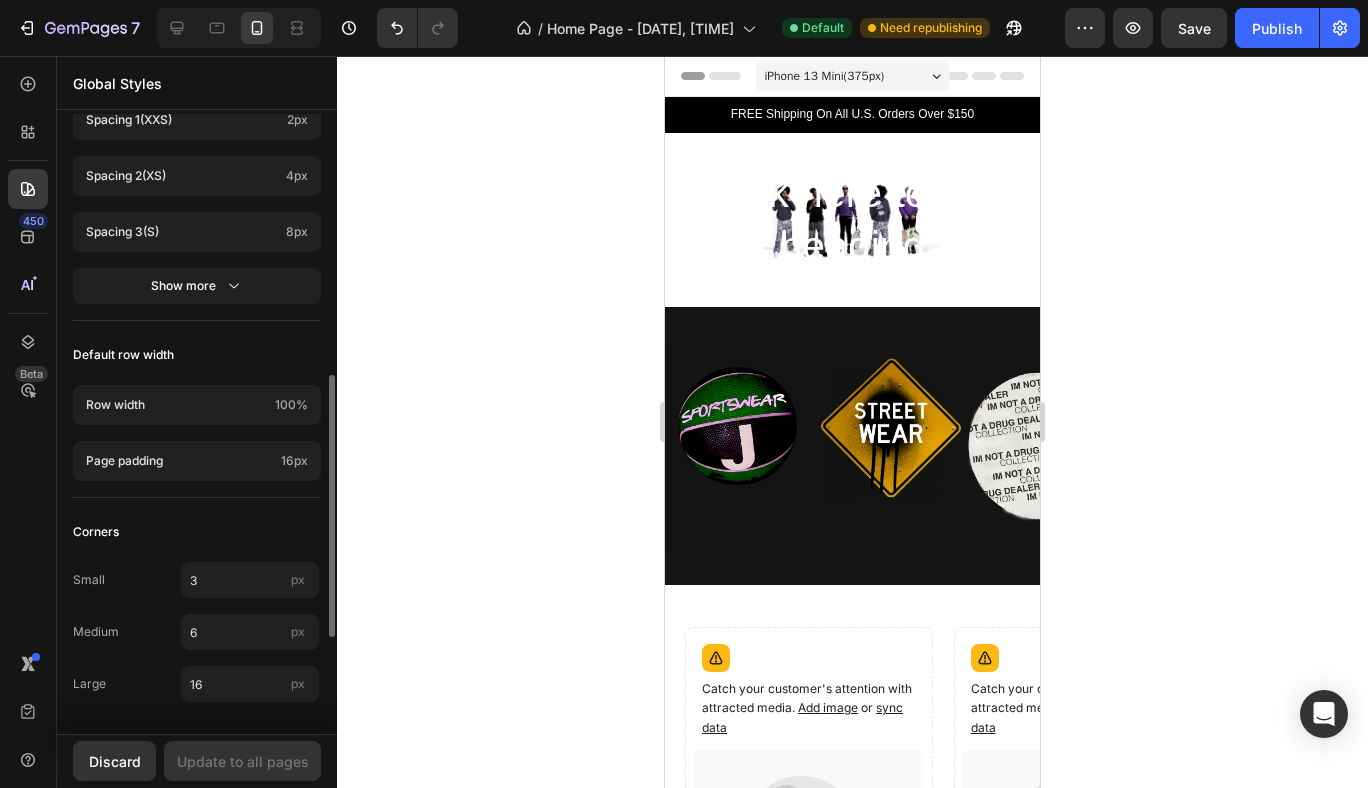 scroll, scrollTop: 0, scrollLeft: 0, axis: both 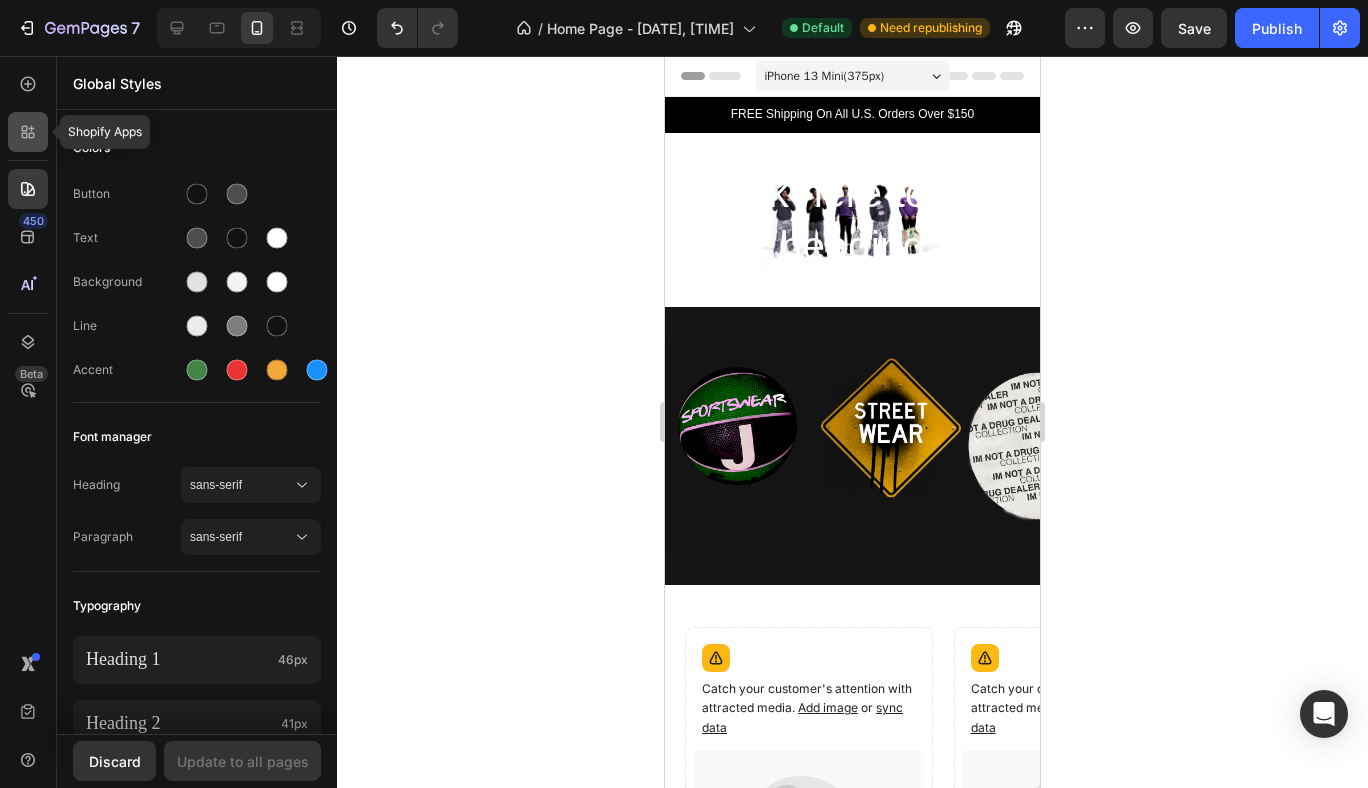 click 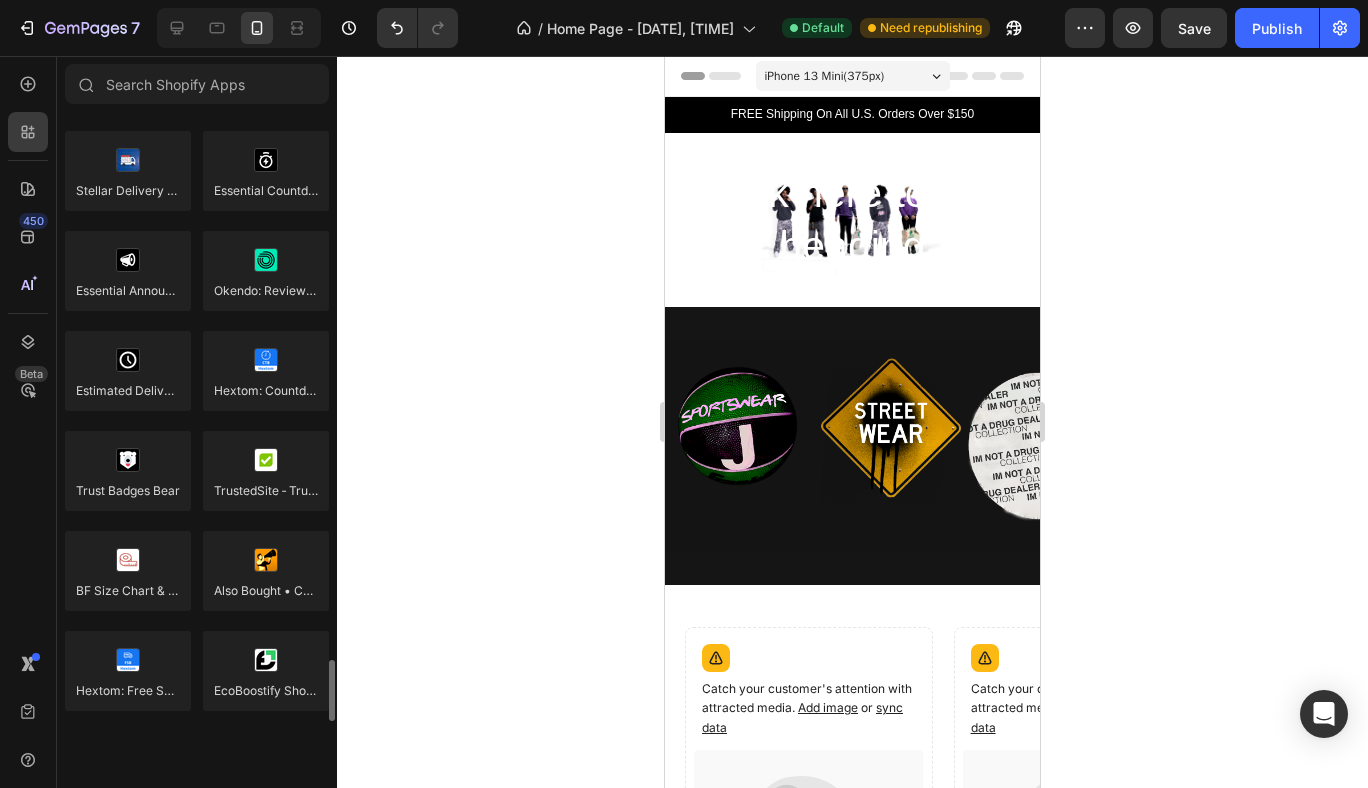 scroll, scrollTop: 5699, scrollLeft: 0, axis: vertical 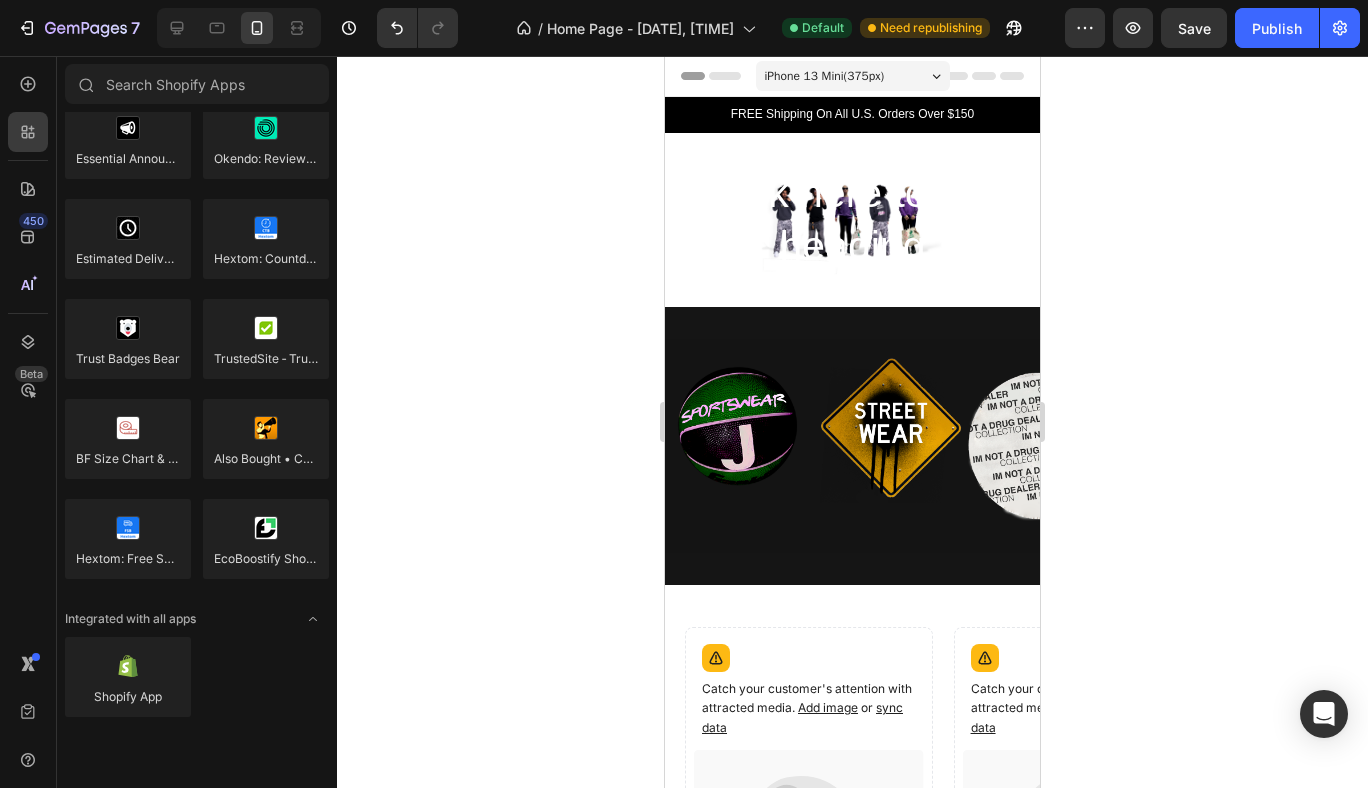 click on "450 Beta" at bounding box center [28, 354] 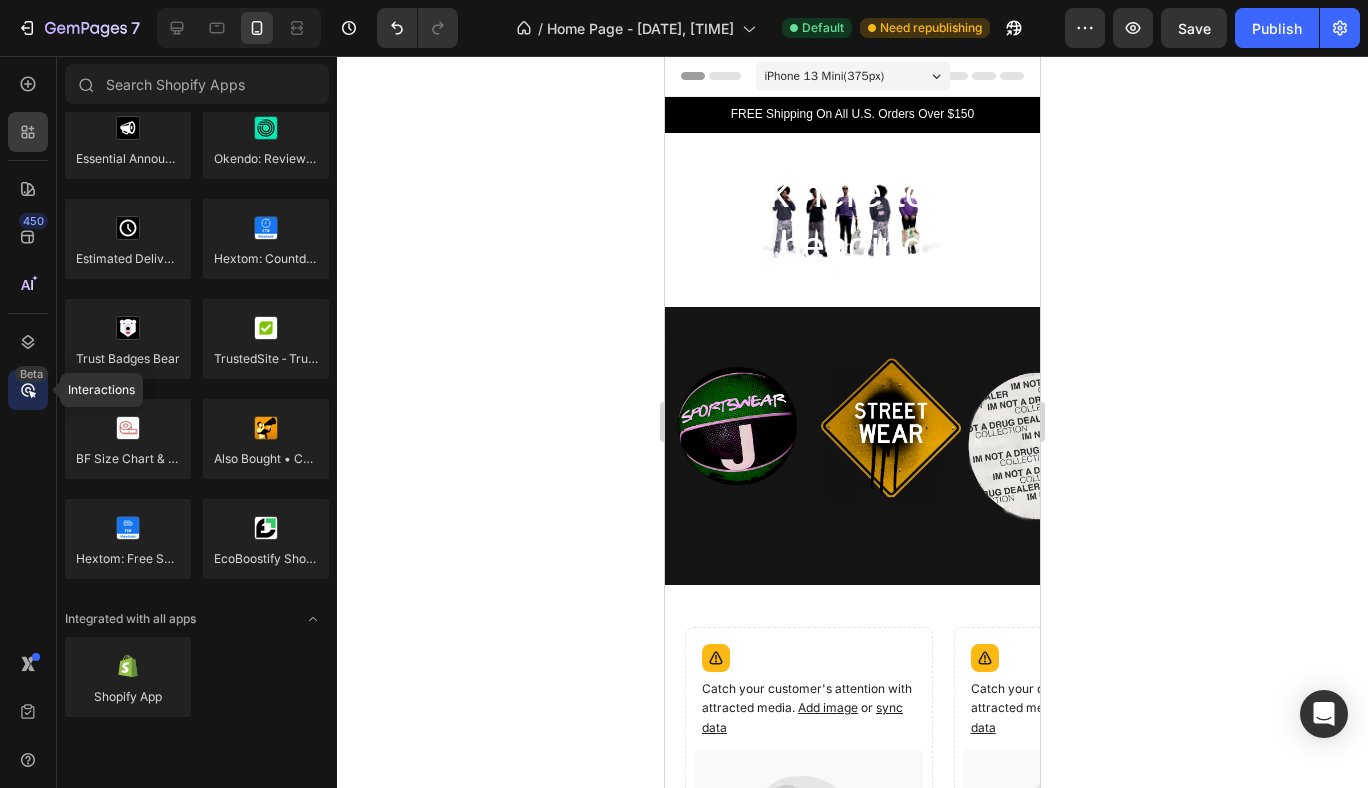 click 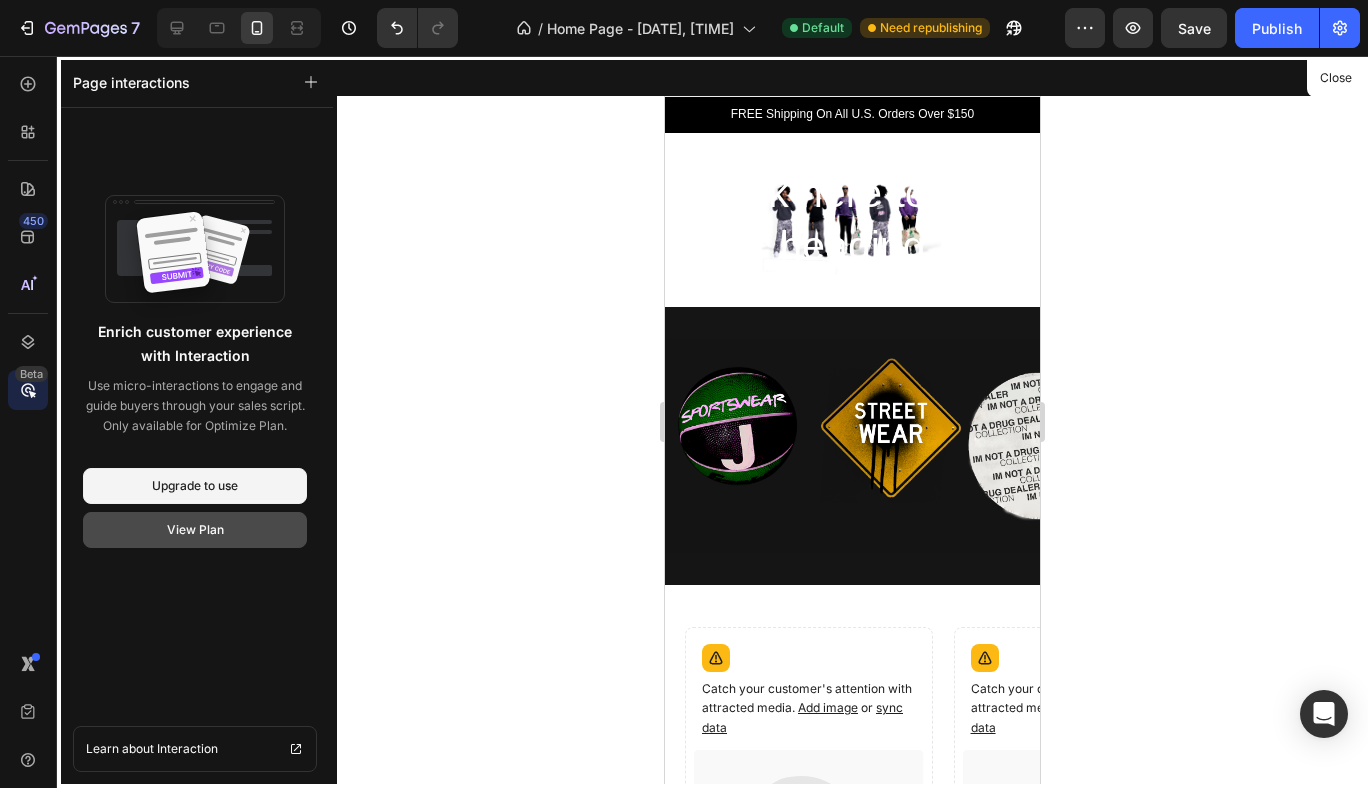 click on "View Plan" 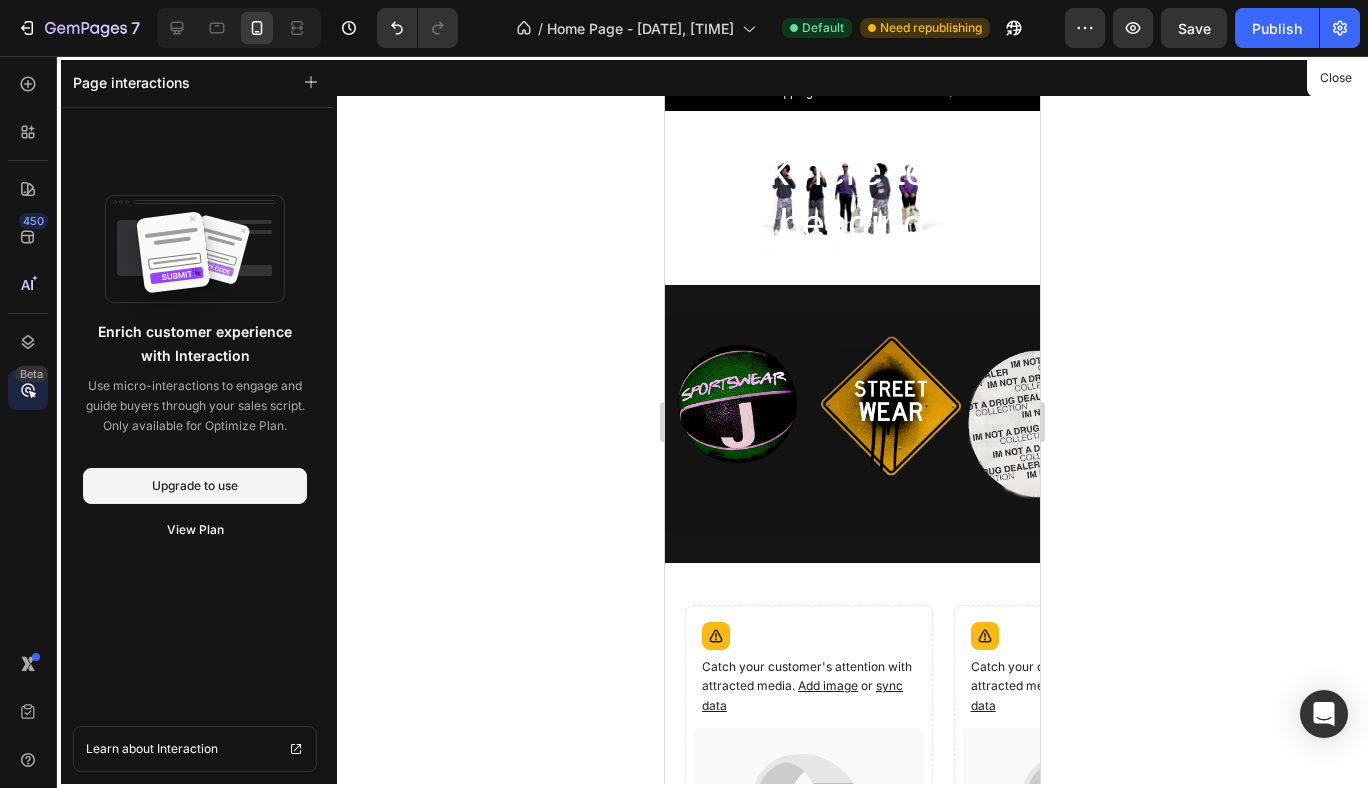 scroll, scrollTop: 20, scrollLeft: 0, axis: vertical 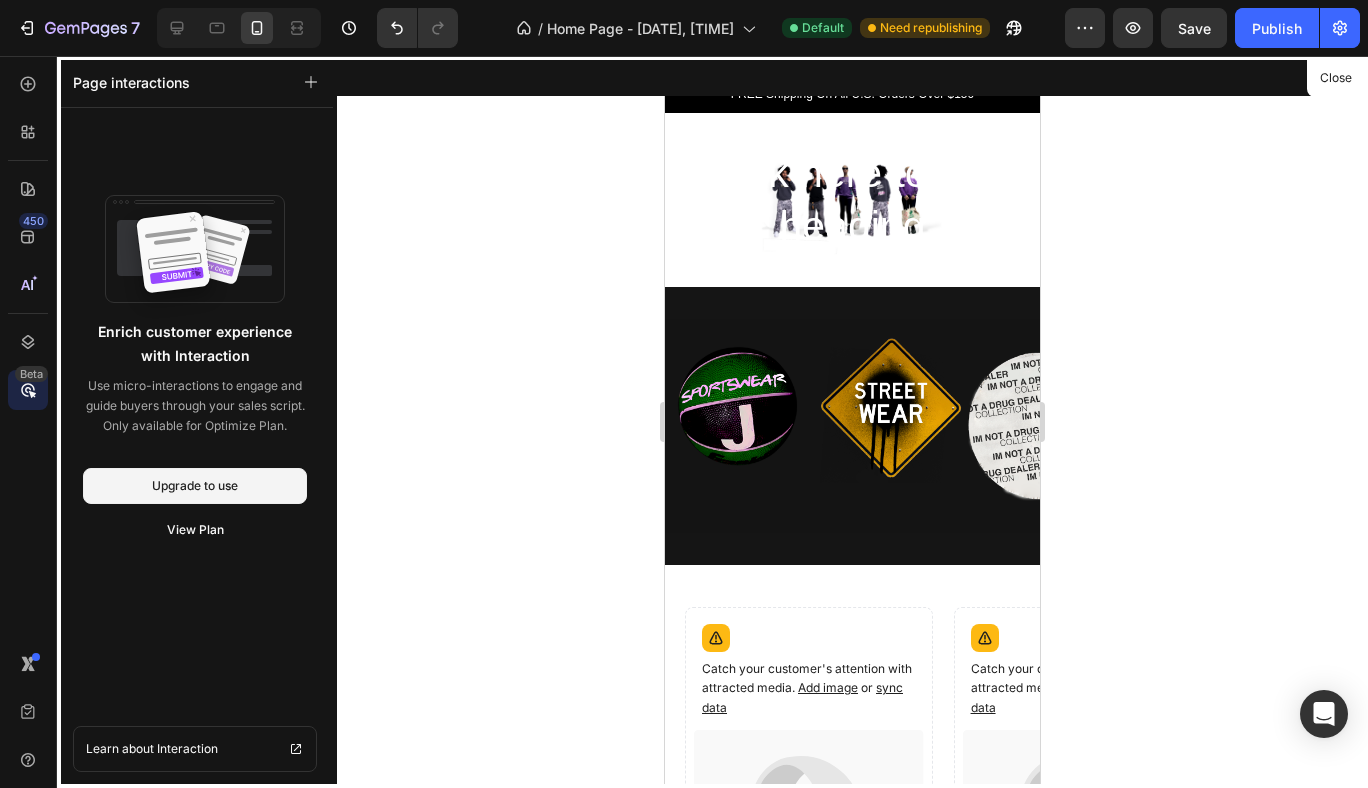 click 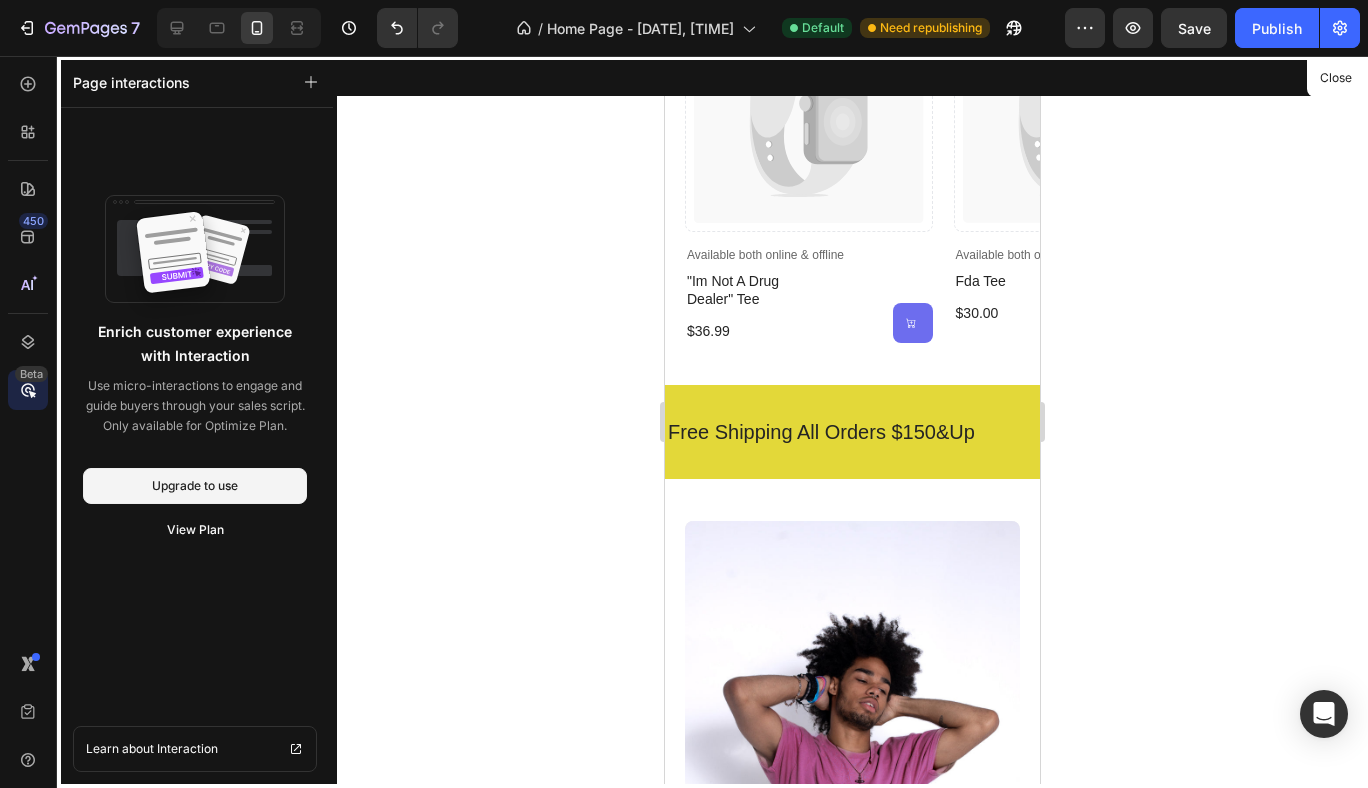 scroll, scrollTop: 799, scrollLeft: 0, axis: vertical 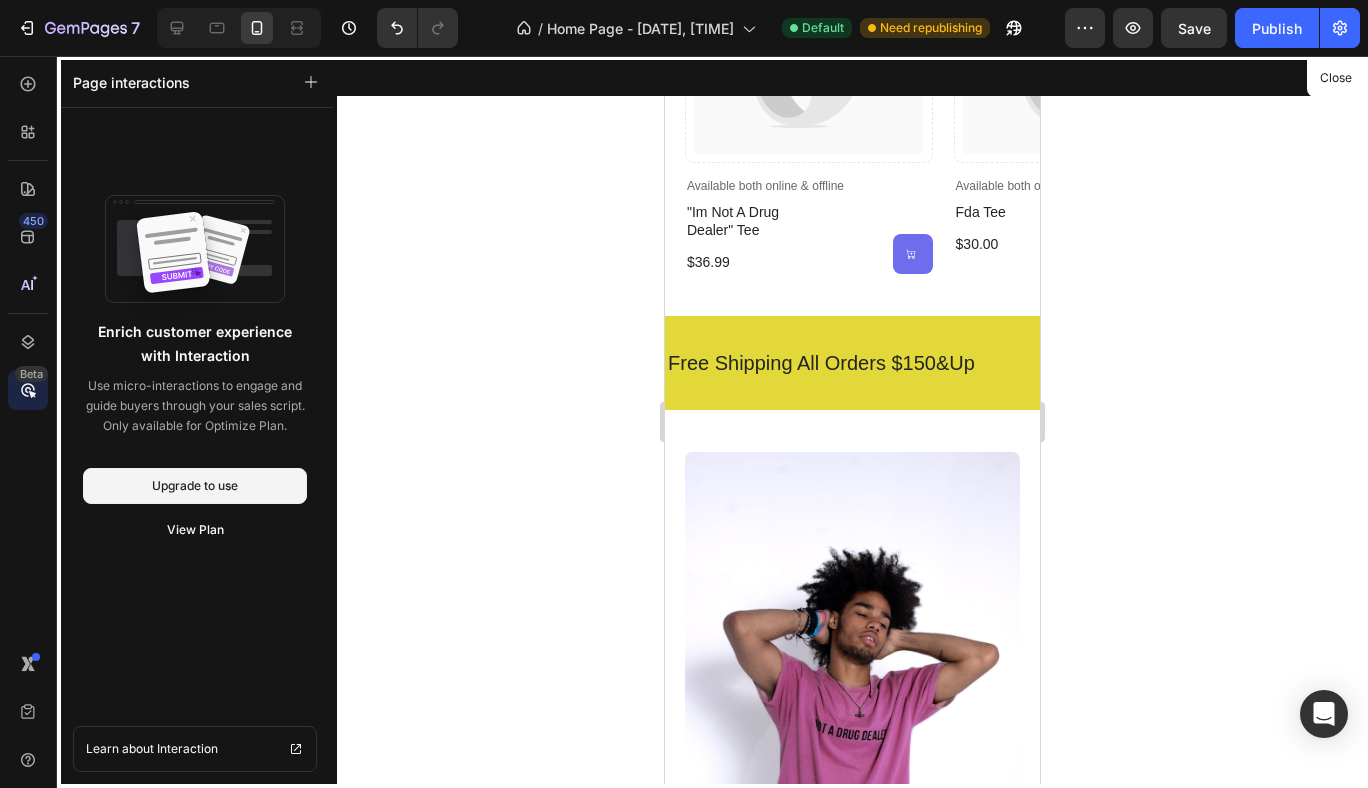 click at bounding box center (852, 422) 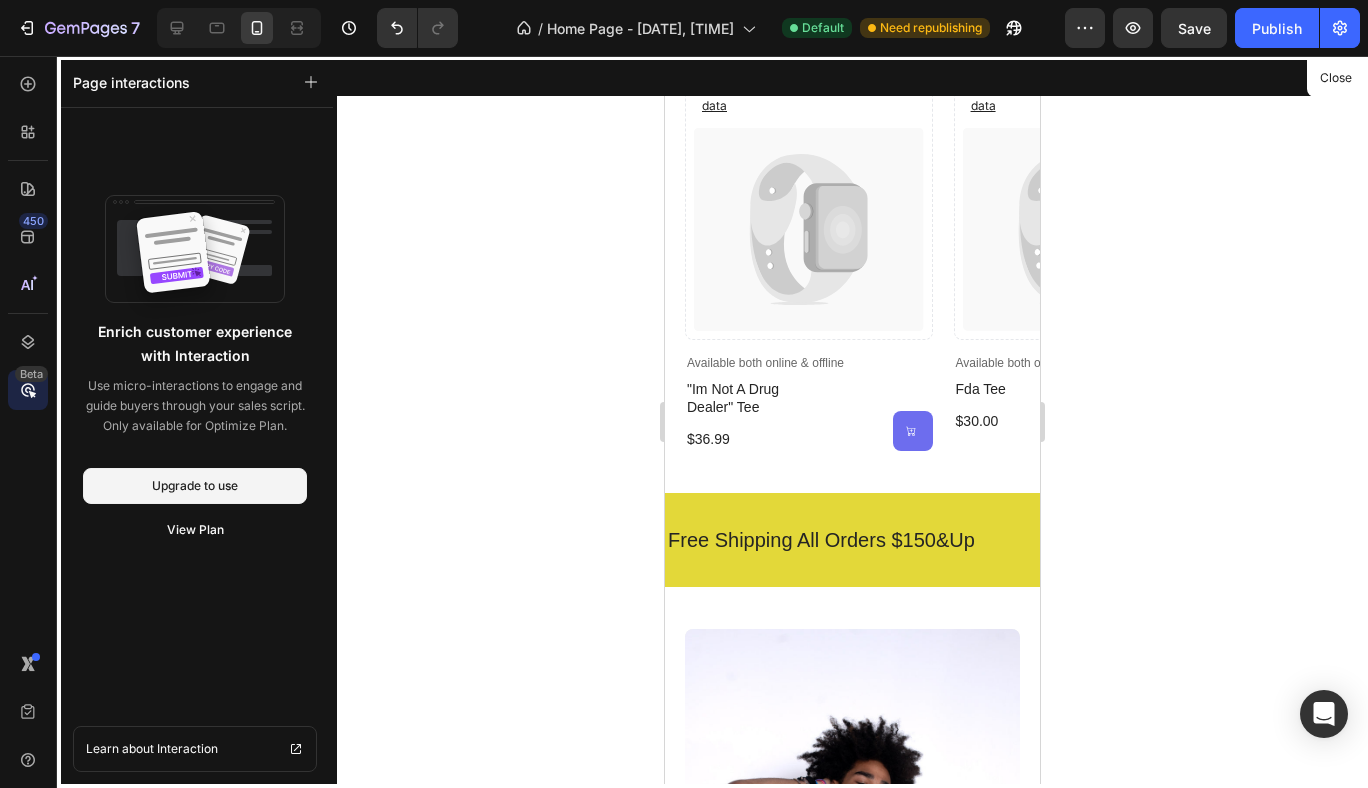 scroll, scrollTop: 523, scrollLeft: 0, axis: vertical 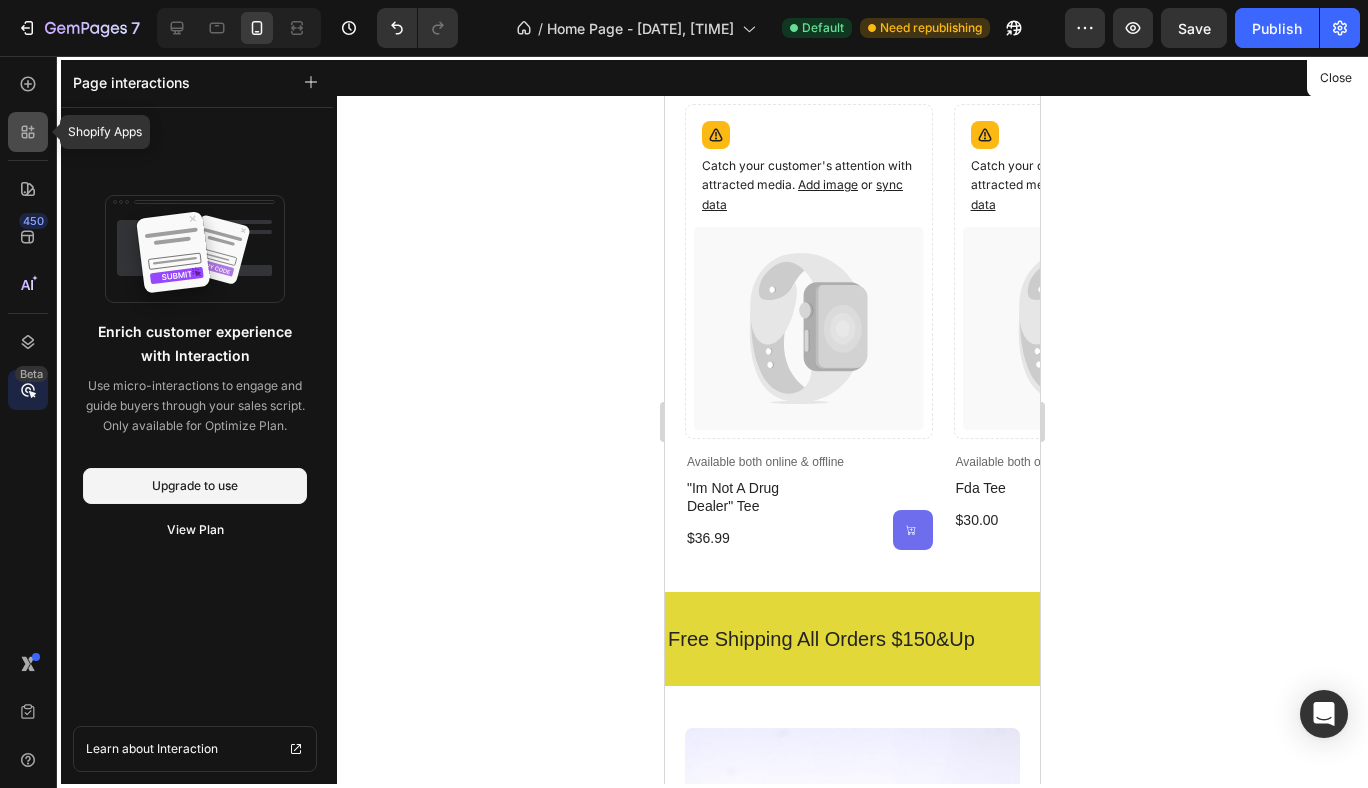 click 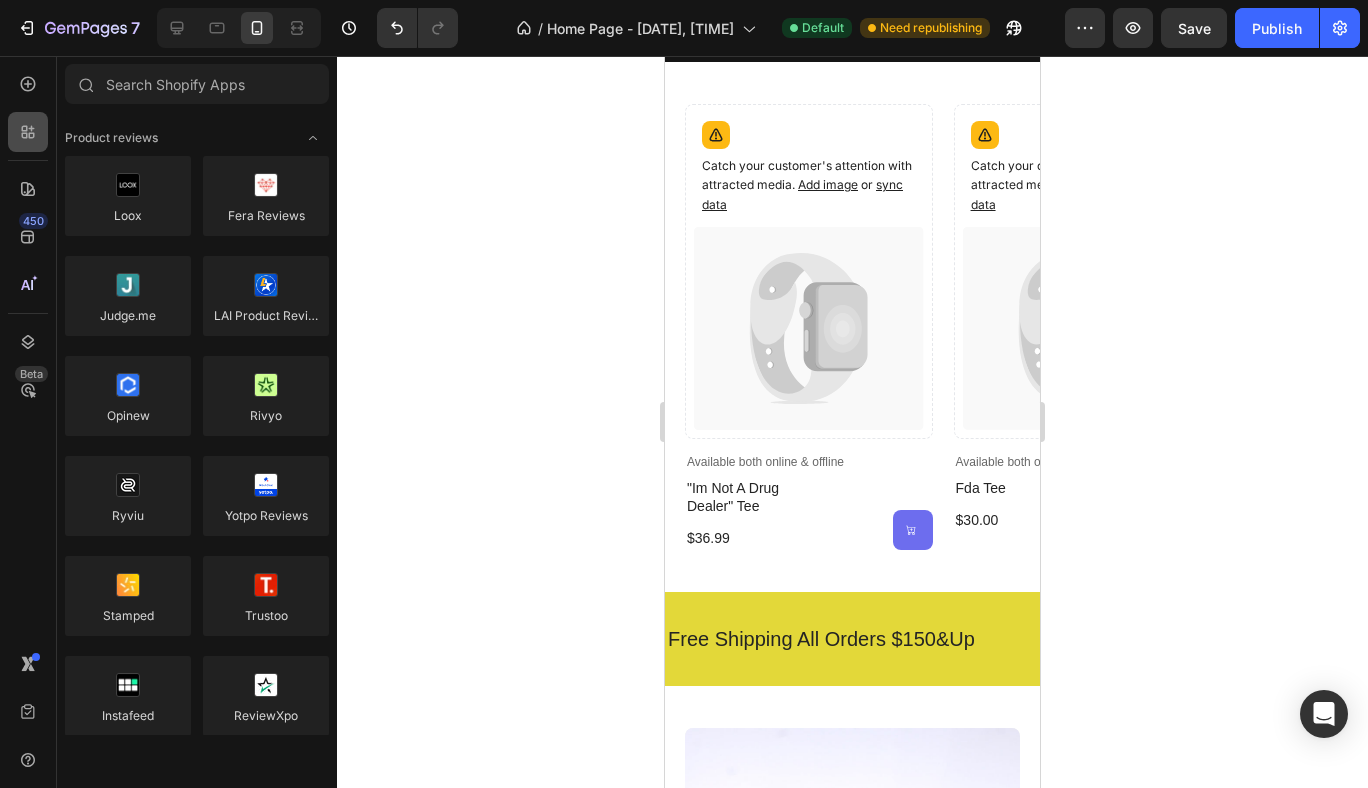 scroll, scrollTop: 5699, scrollLeft: 0, axis: vertical 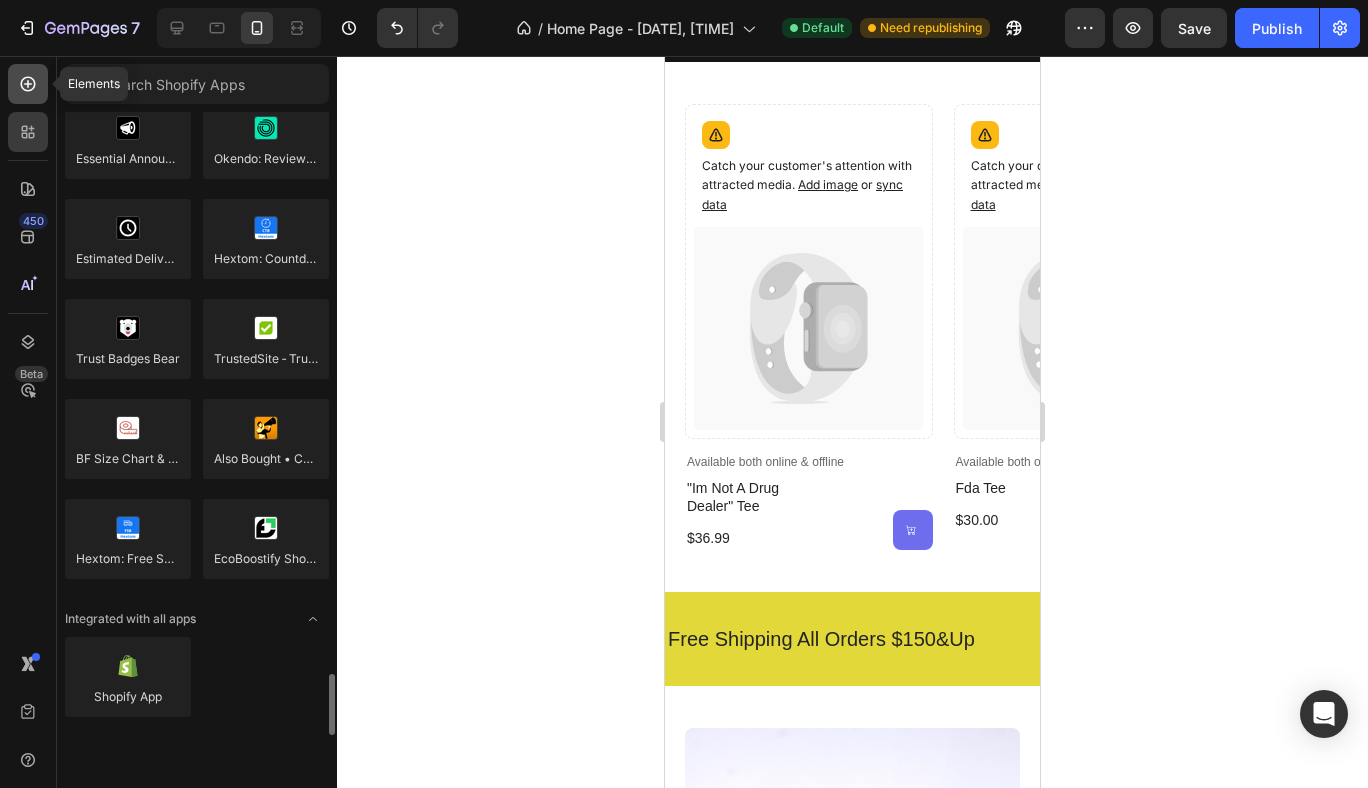 click 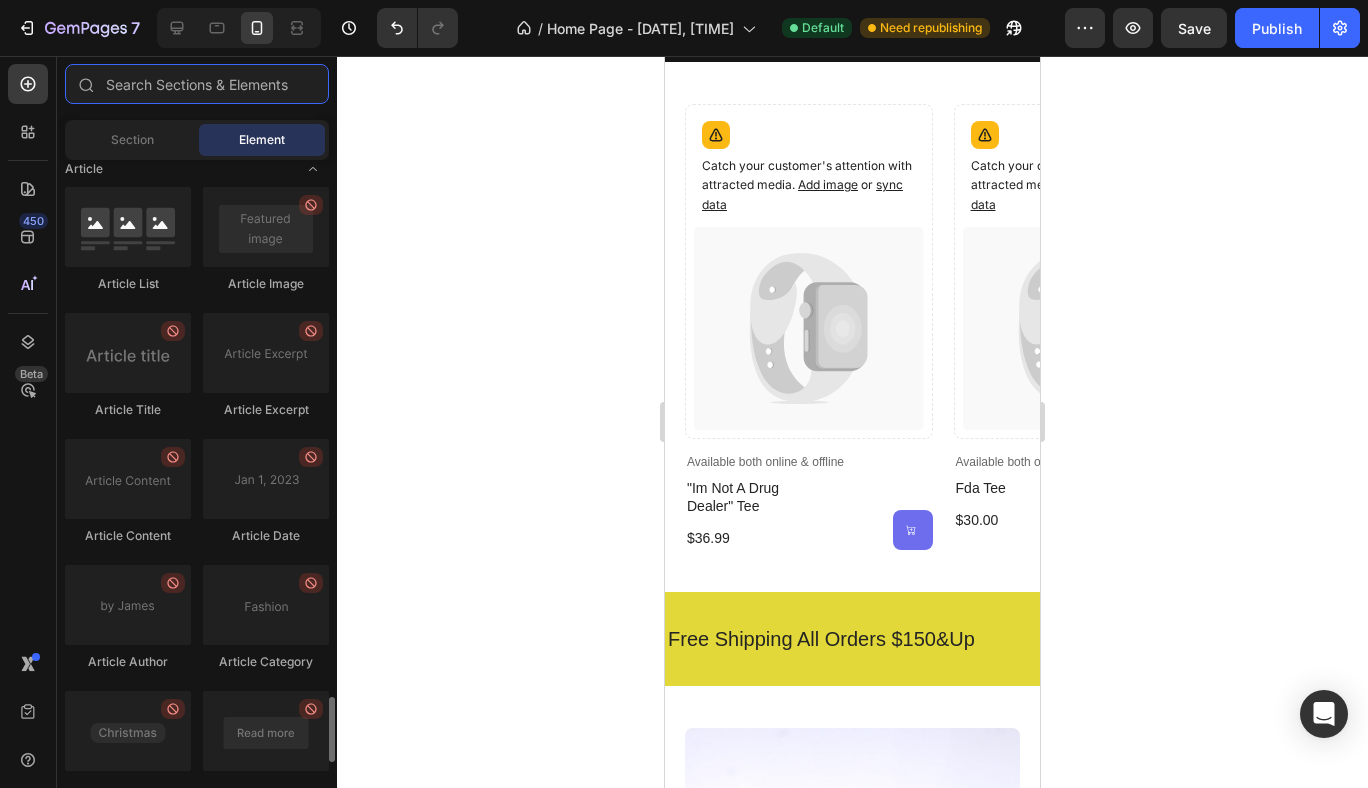 scroll, scrollTop: 5041, scrollLeft: 0, axis: vertical 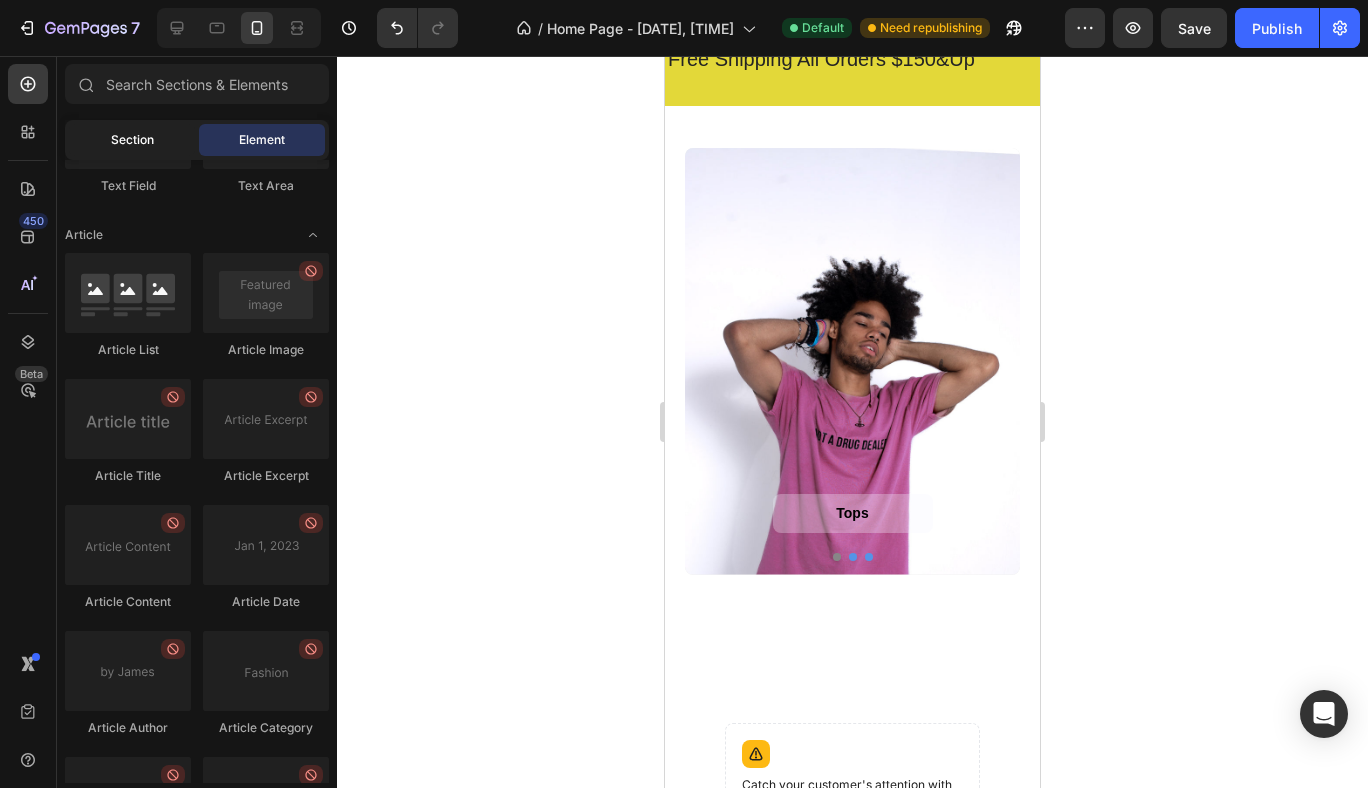 click on "Section" at bounding box center (132, 140) 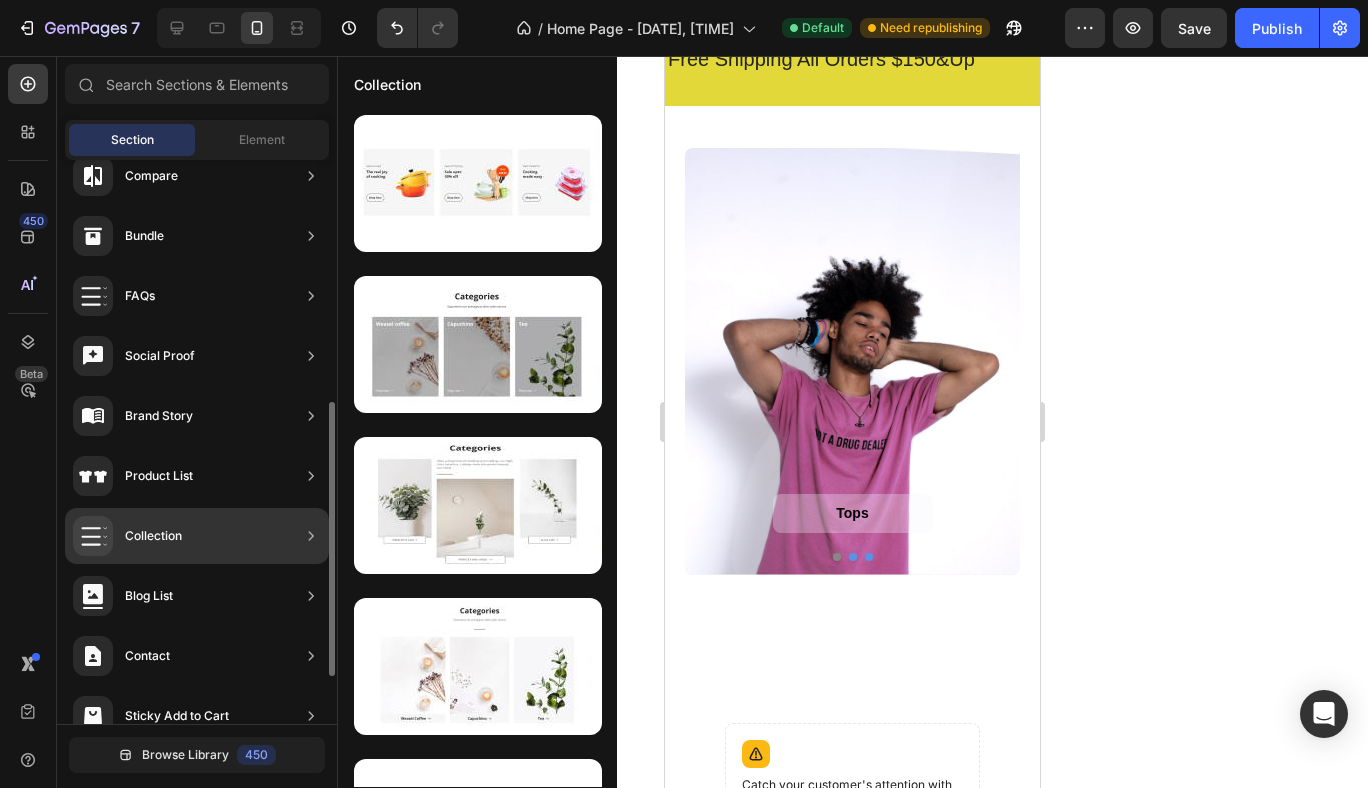 scroll, scrollTop: 501, scrollLeft: 0, axis: vertical 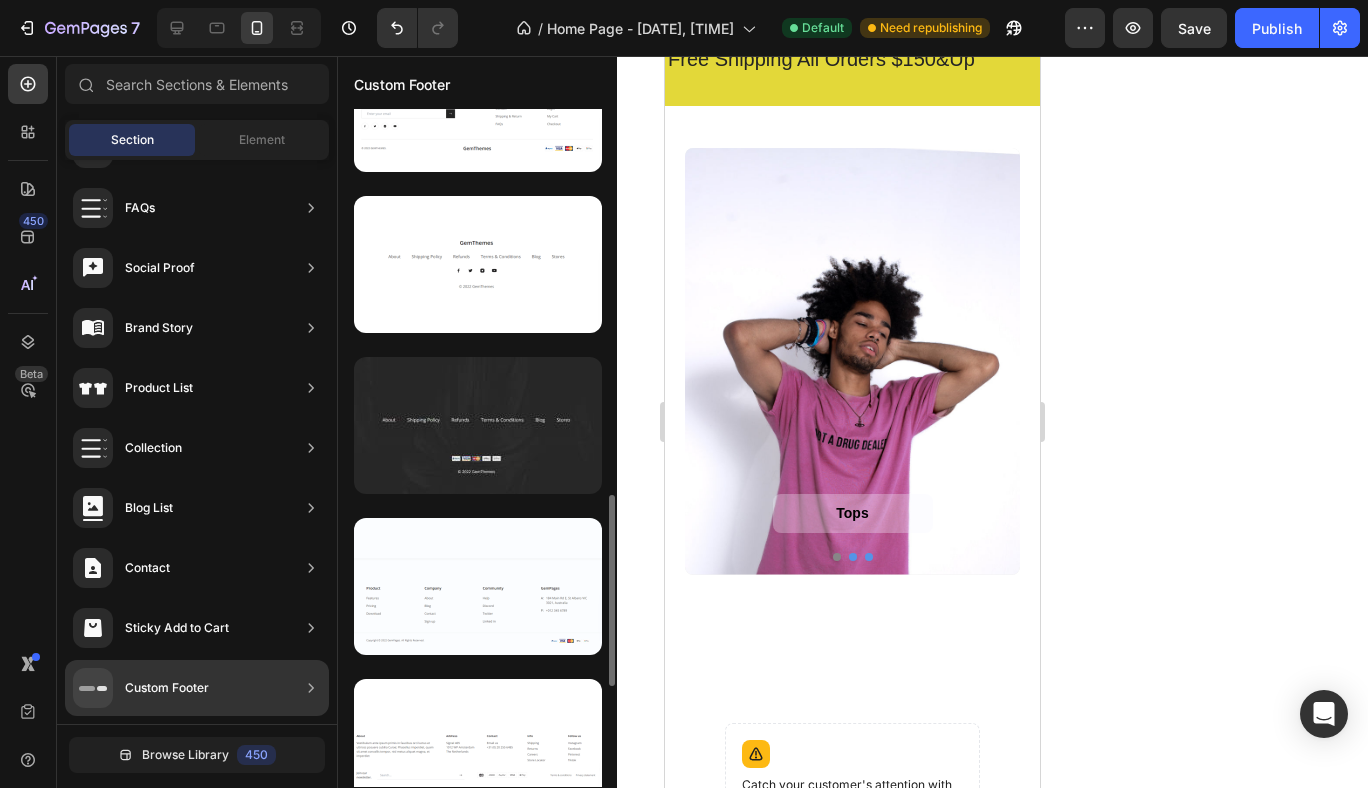 click at bounding box center (478, 425) 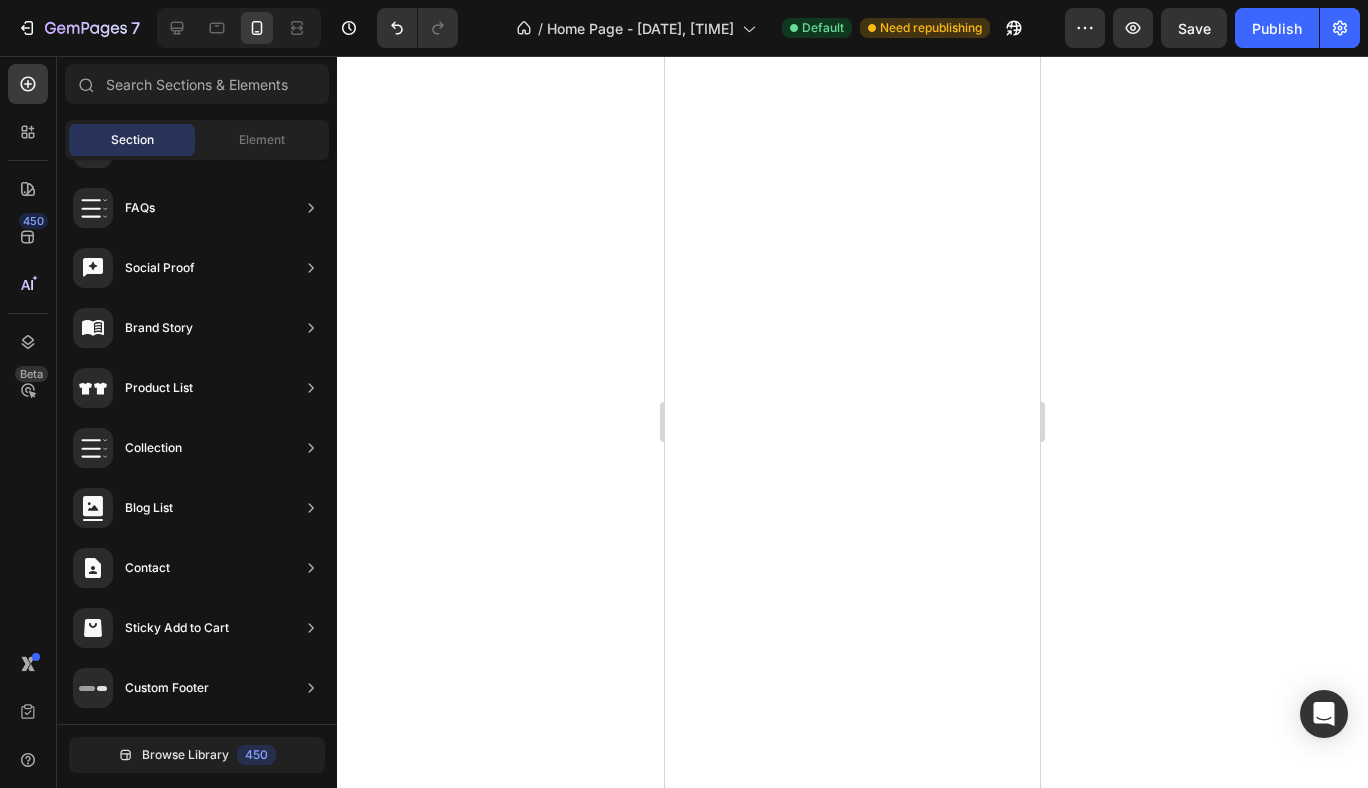 scroll, scrollTop: 4189, scrollLeft: 0, axis: vertical 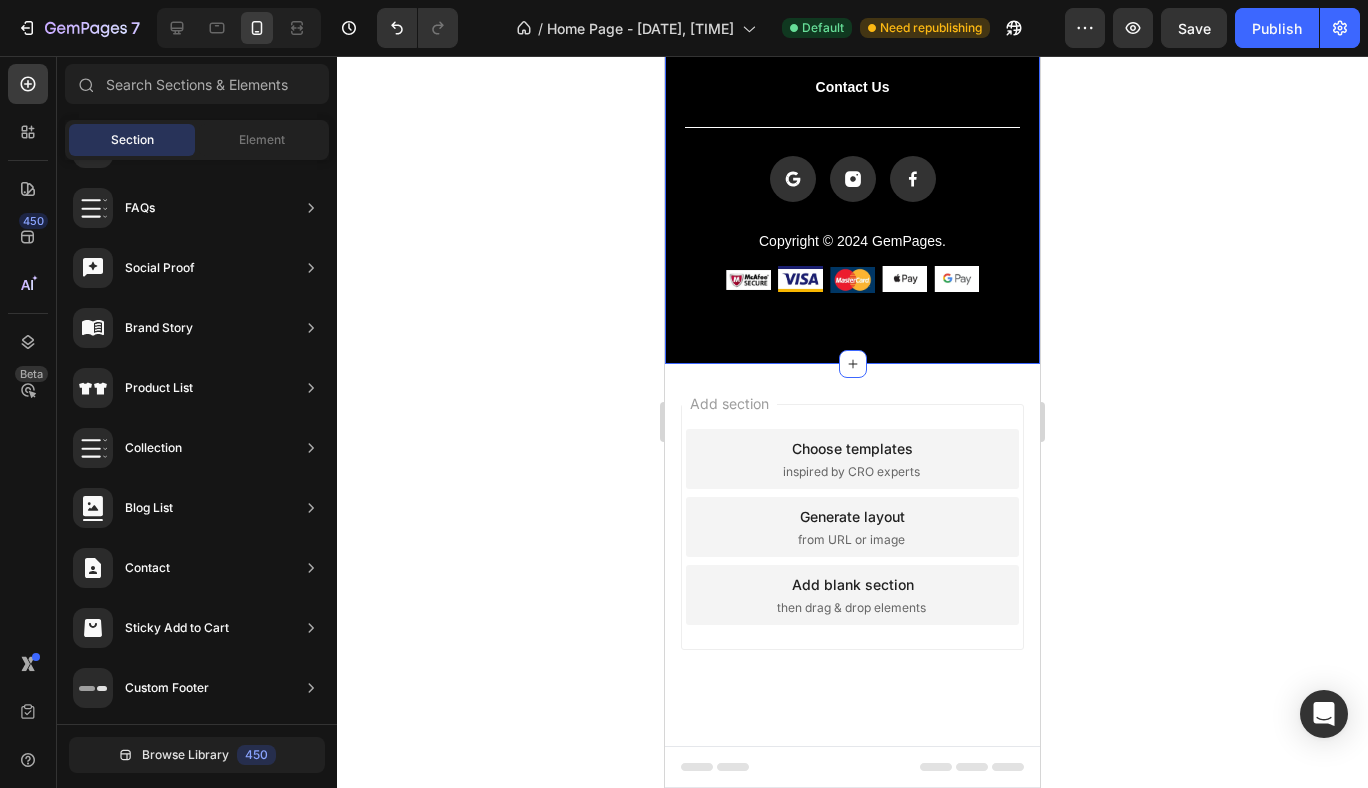 click on "FAQ Button Delivery Information Button Return & Exchange   Button Contact Us Button Row                Title Line
Icon
Icon
Icon Row Copyright © [YEAR] [BRAND].  Text Block Image Image Image Image Image Row Row Section 12   You can create reusable sections Create Theme Section AI Content Write with GemAI What would you like to describe here? Tone and Voice Persuasive Product Getting products... Show more Generate" at bounding box center (852, 127) 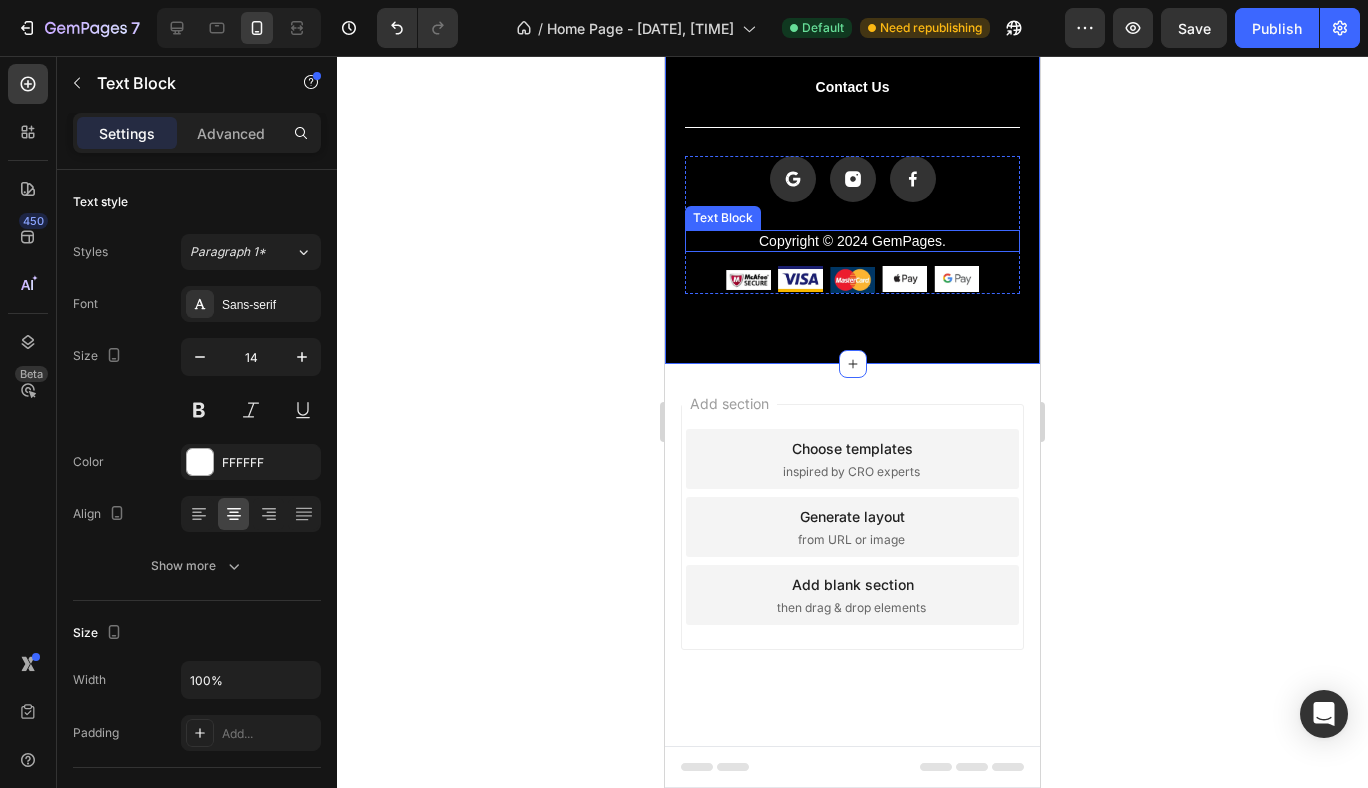 click on "Copyright © 2024 GemPages." at bounding box center (852, 241) 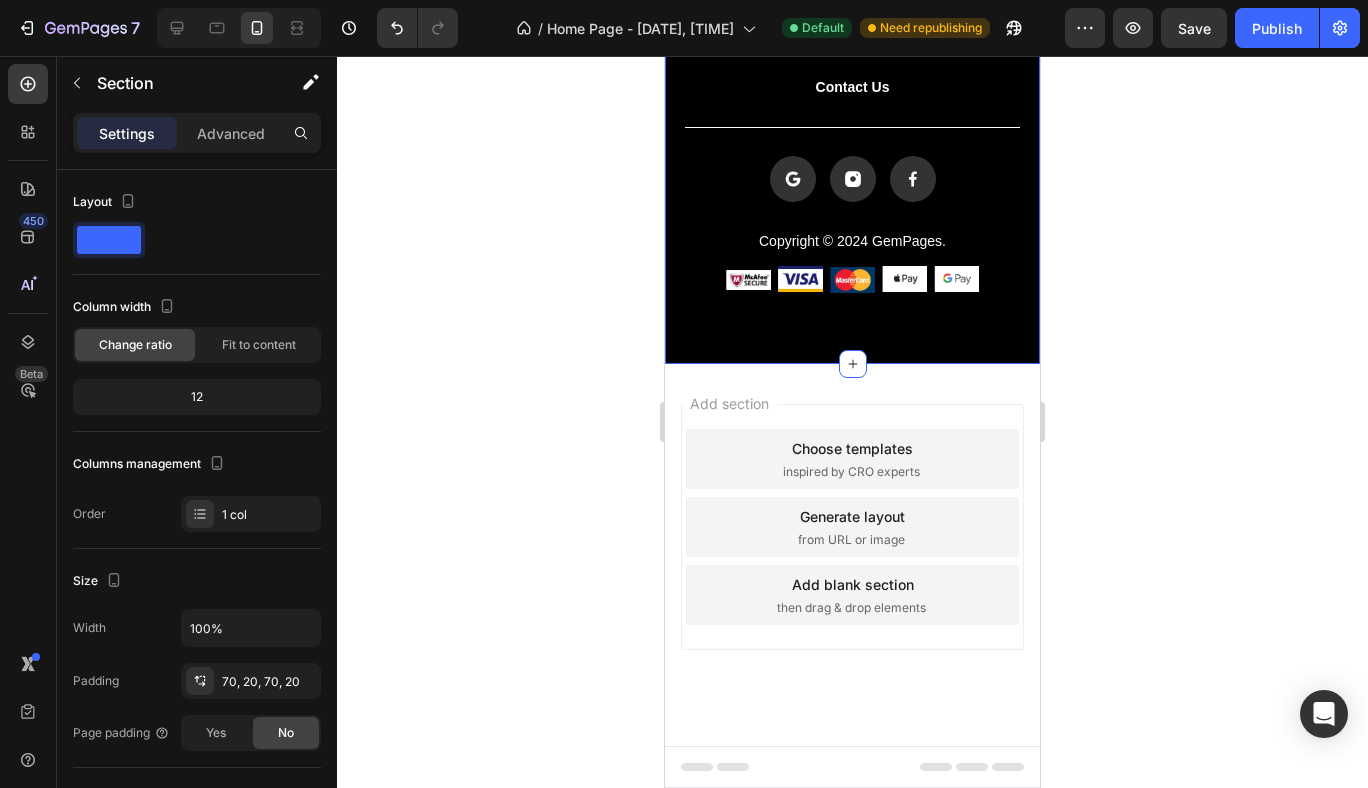 click on "FAQ Button Delivery Information Button Return & Exchange   Button Contact Us Button Row                Title Line
Icon
Icon
Icon Row Copyright © [YEAR] [BRAND].  Text Block Image Image Image Image Image Row Row Section 12   You can create reusable sections Create Theme Section AI Content Write with GemAI What would you like to describe here? Tone and Voice Persuasive Product Show more Generate" at bounding box center (852, 127) 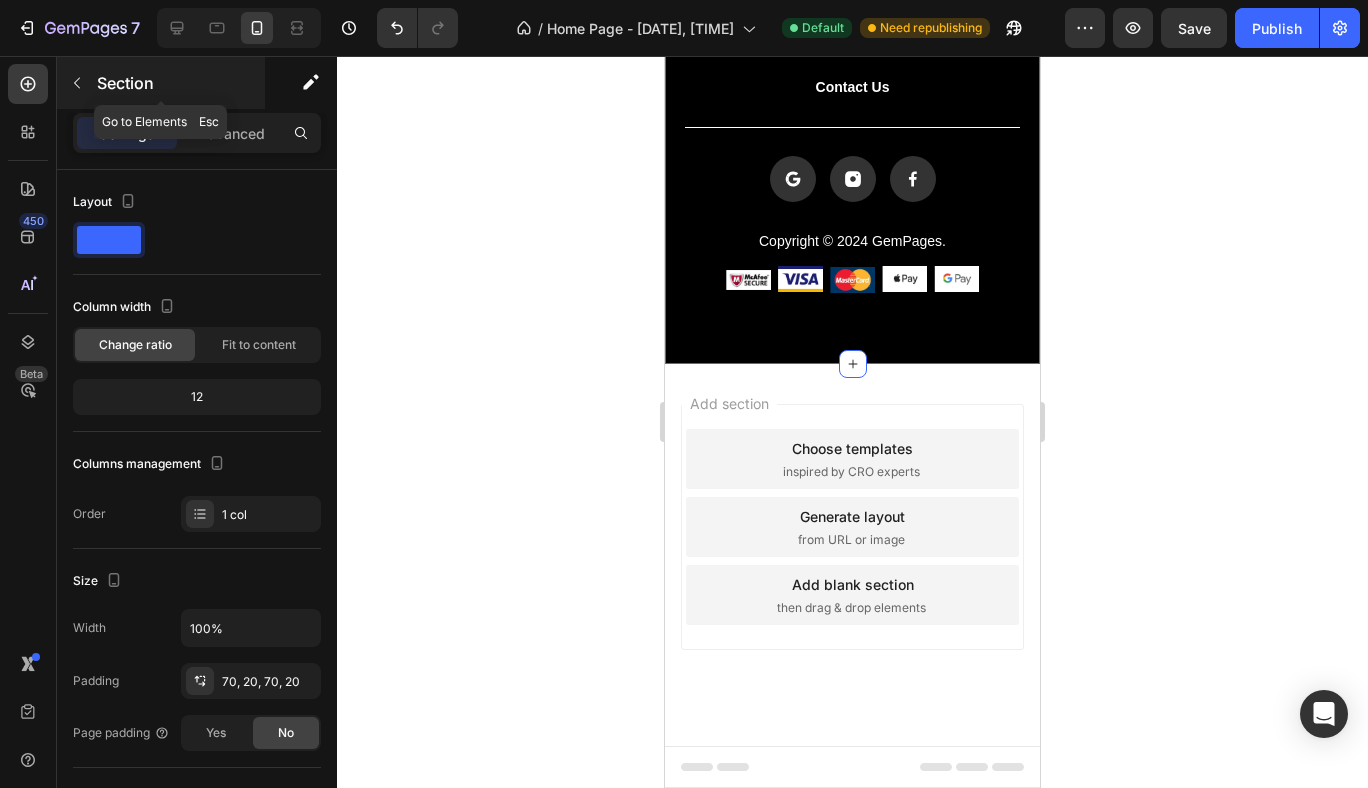 click 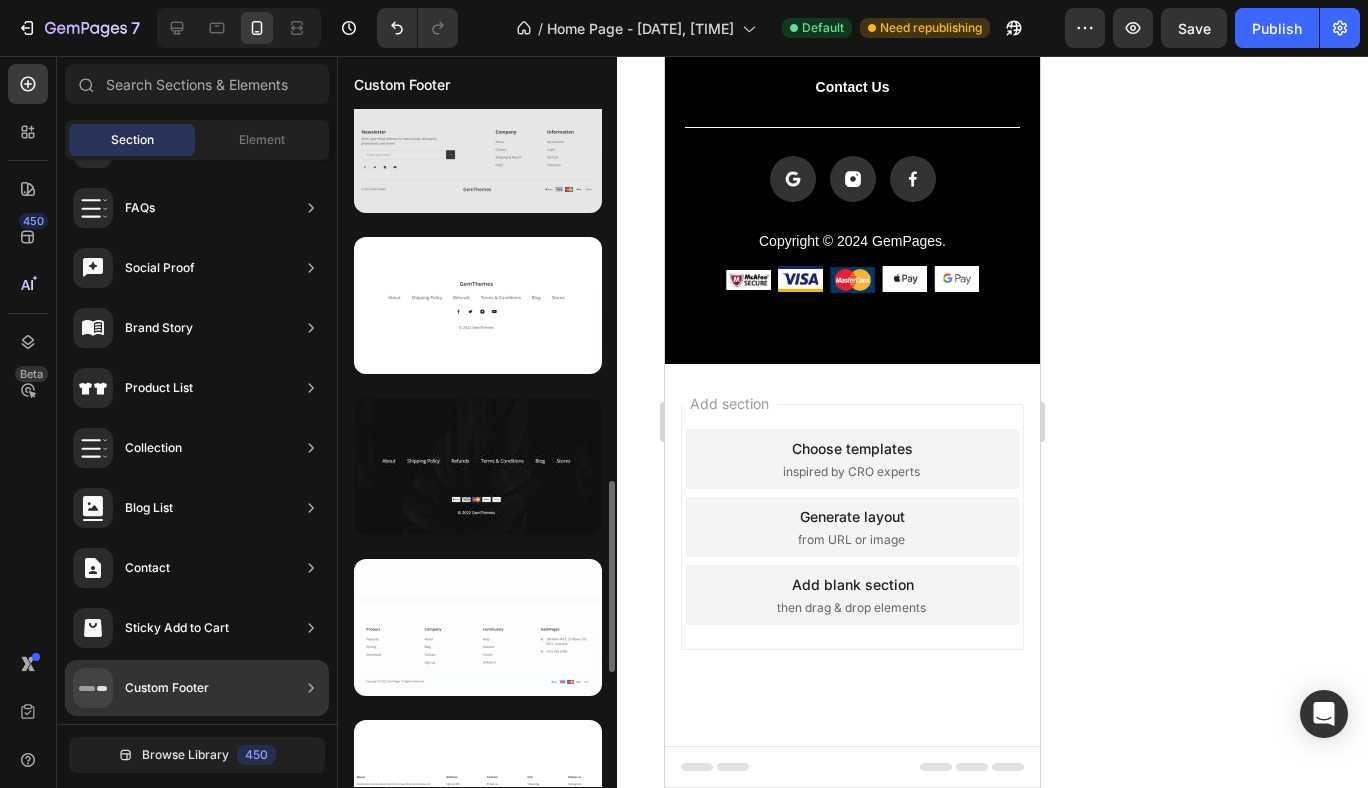 scroll, scrollTop: 1325, scrollLeft: 0, axis: vertical 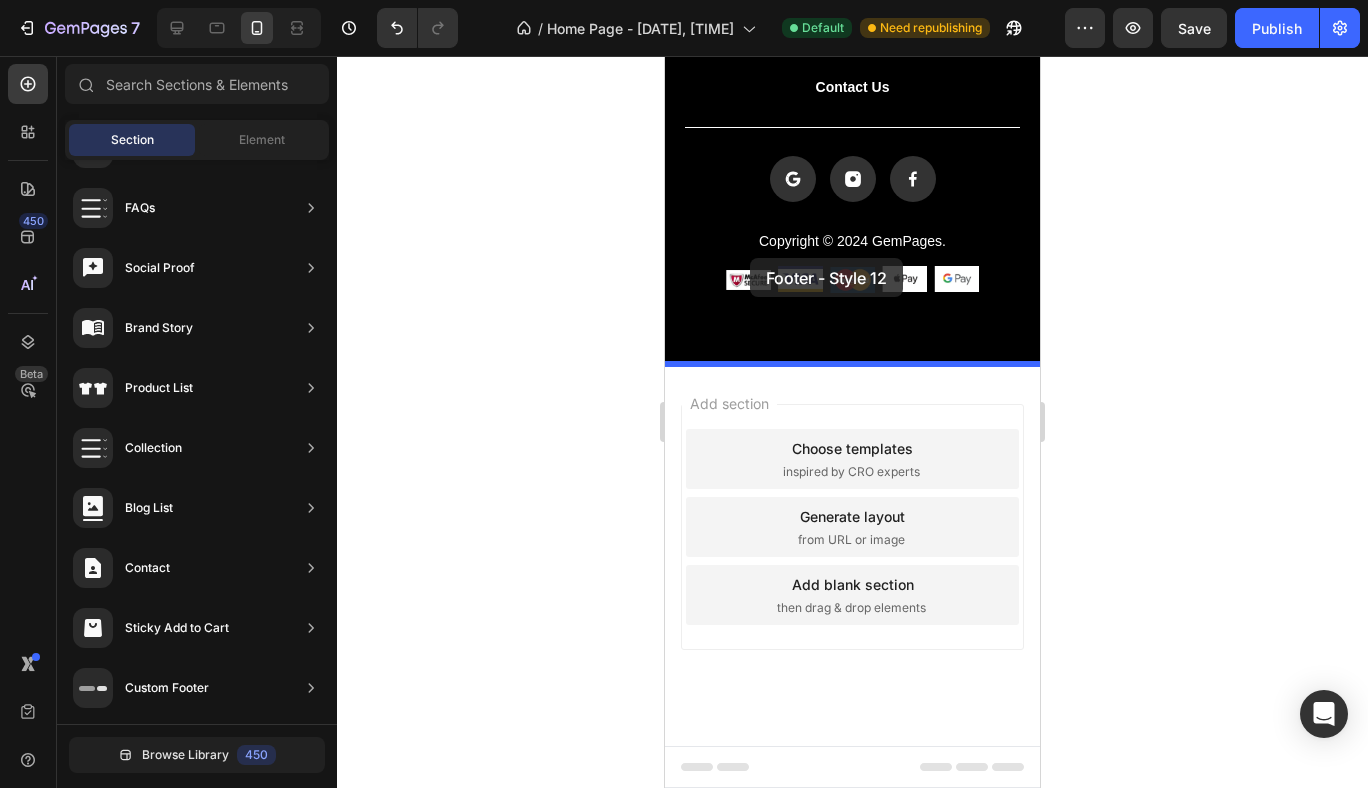 drag, startPoint x: 1150, startPoint y: 541, endPoint x: 750, endPoint y: 258, distance: 489.98877 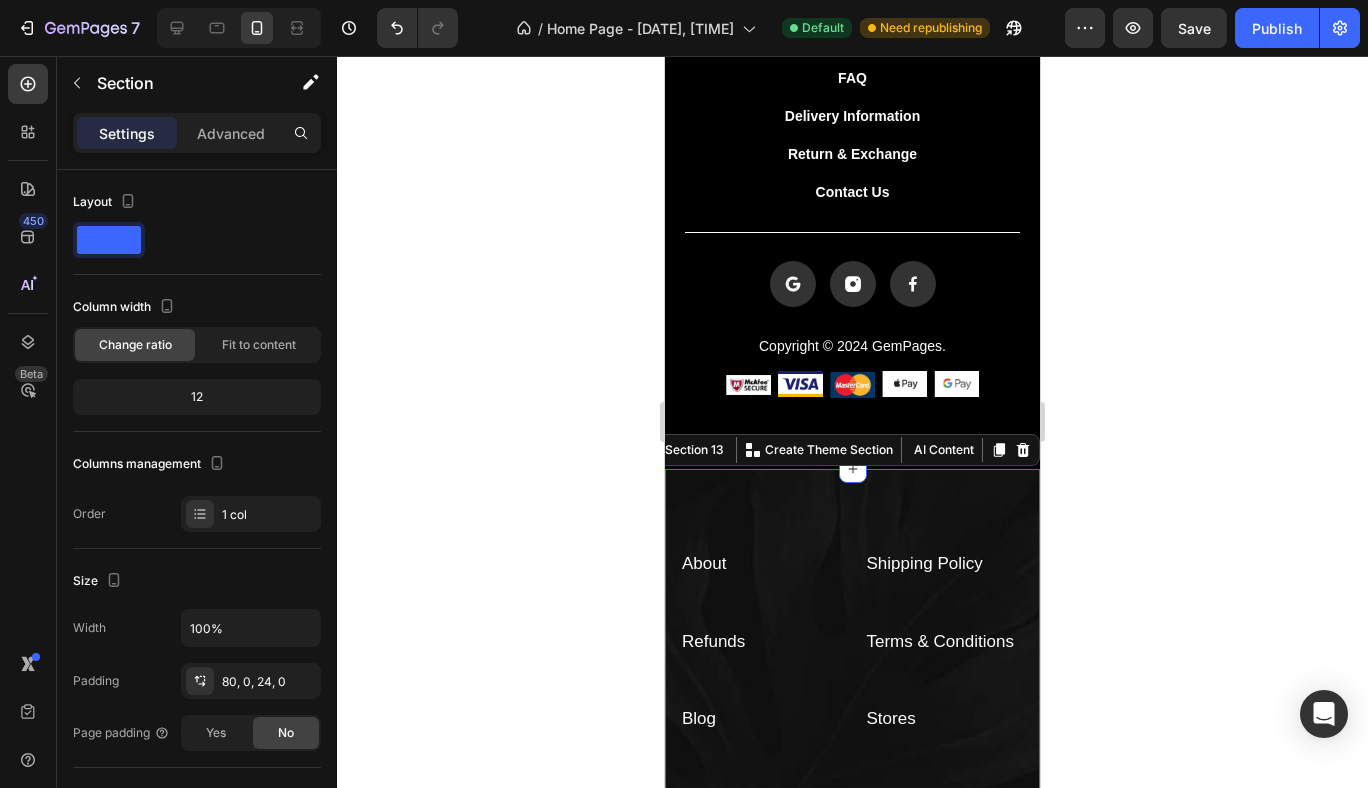 scroll, scrollTop: 4238, scrollLeft: 0, axis: vertical 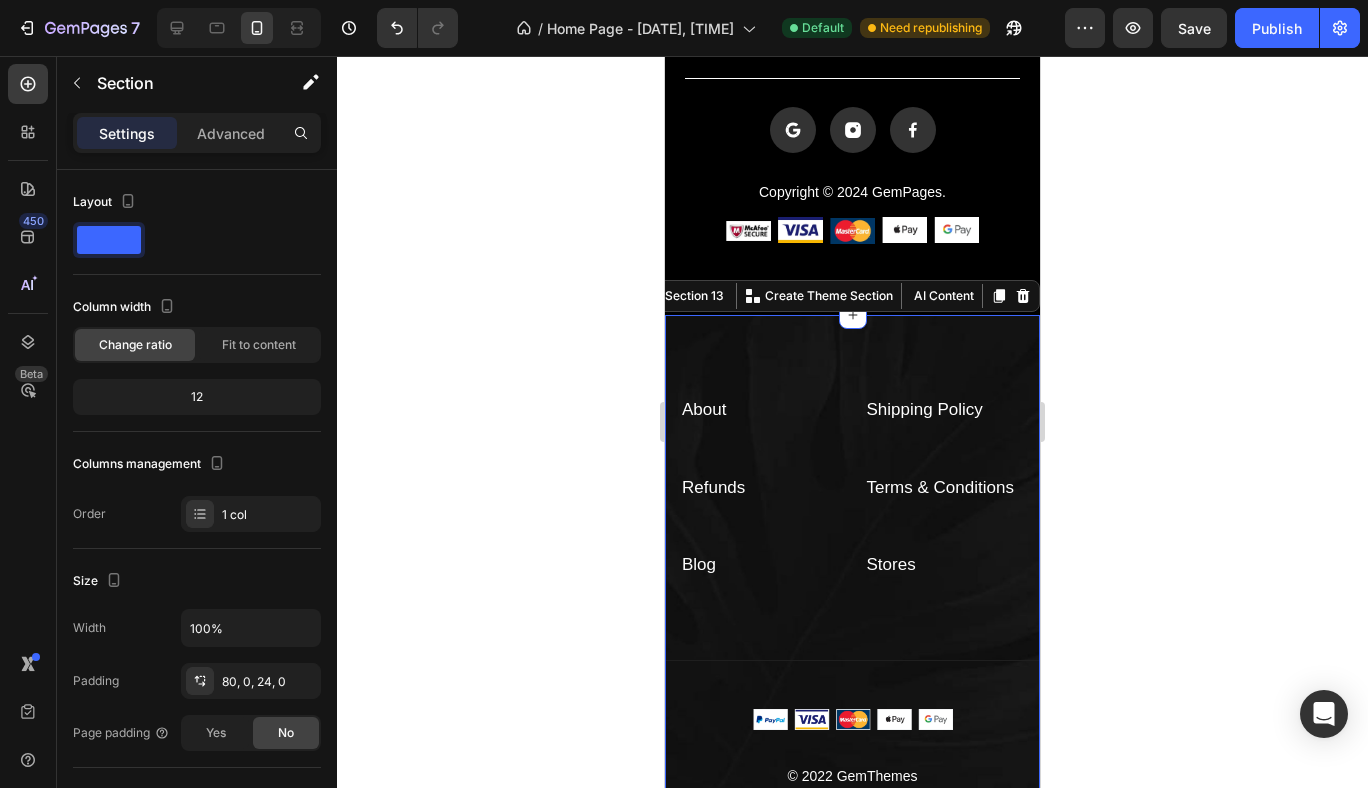 click on "About Text block Shipping Policy Text block Refunds Text block Terms & Conditions Text block Blog Text block Stores Text block Row                Title Line Image © [YEAR] [BRAND] Text block Row Section 13   You can create reusable sections Create Theme Section AI Content Write with GemAI What would you like to describe here? Tone and Voice Persuasive Product "IM NOT A DRUG DEALER" Tee Show more Generate" at bounding box center (852, 565) 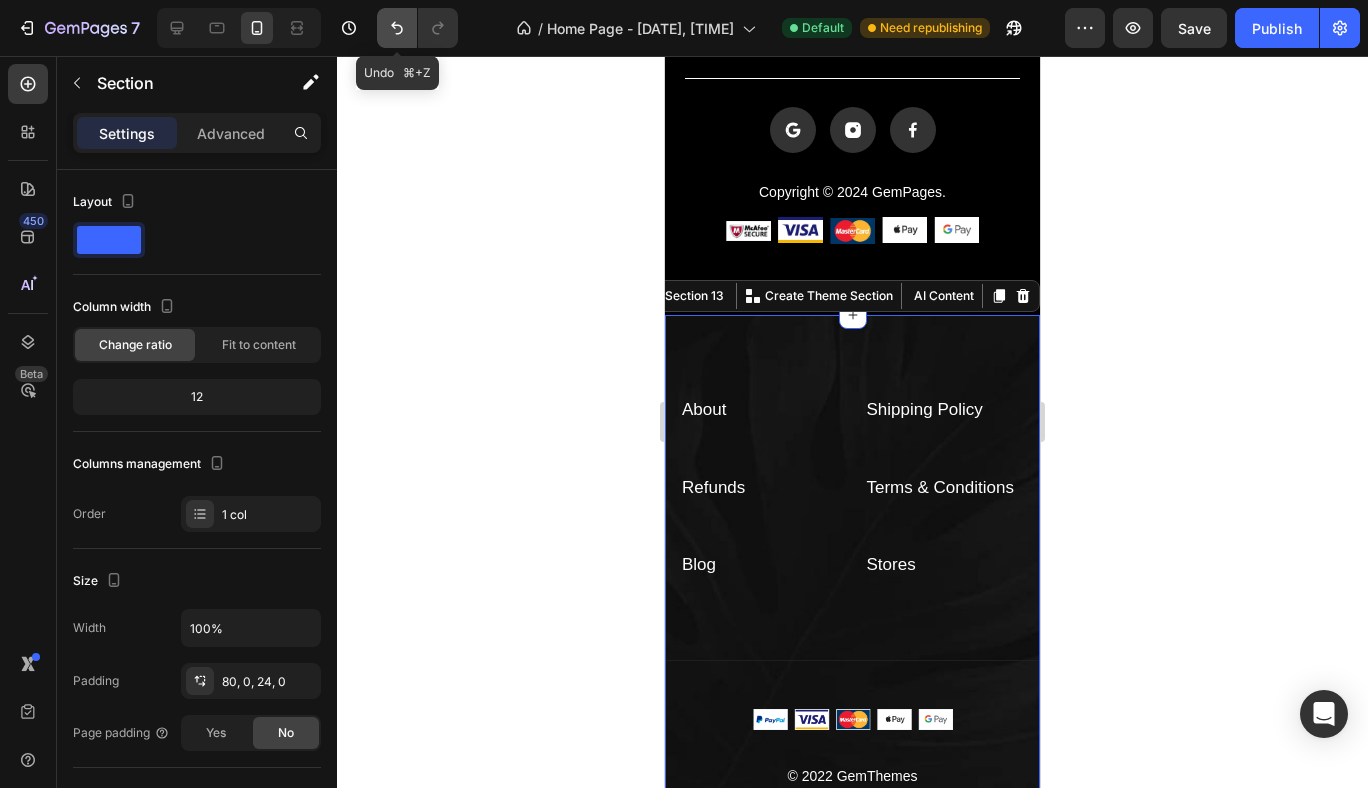 click 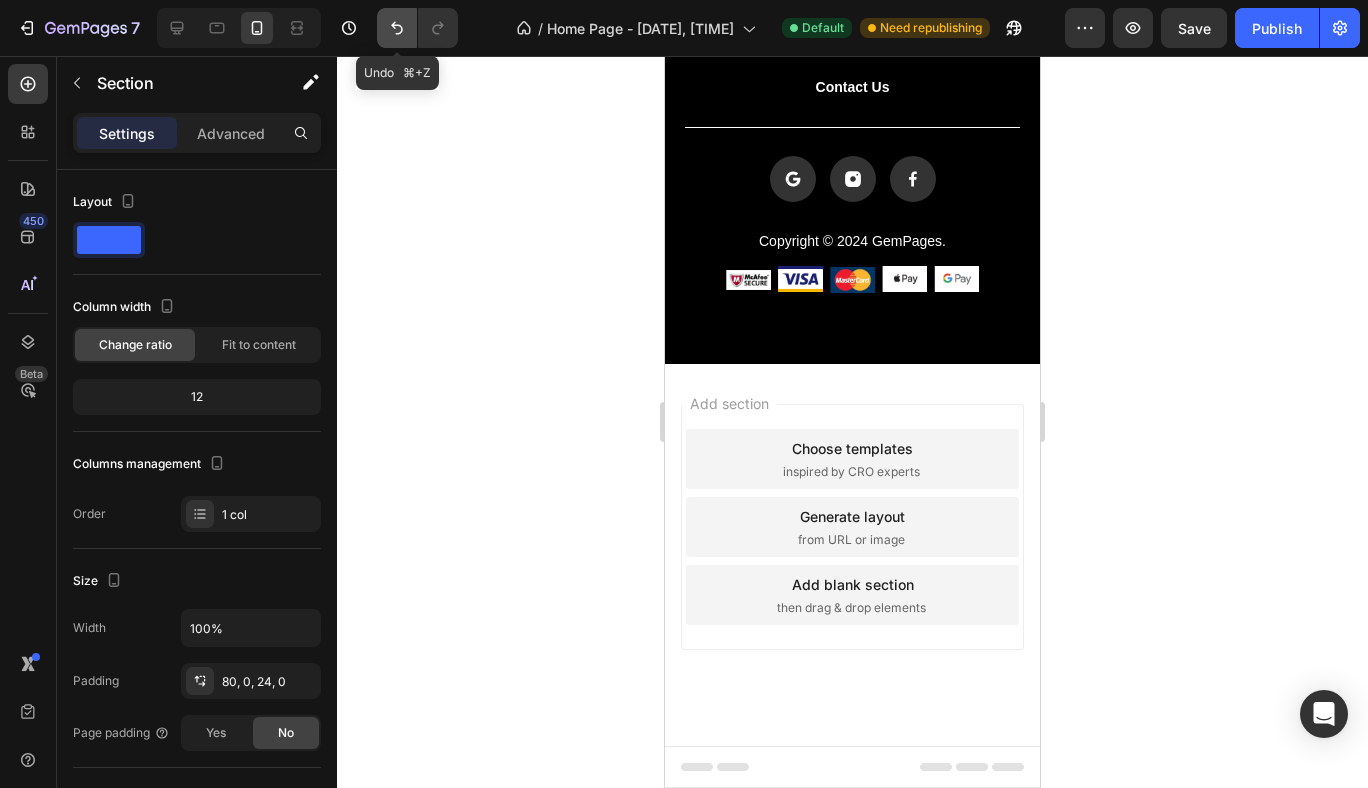 scroll, scrollTop: 4189, scrollLeft: 0, axis: vertical 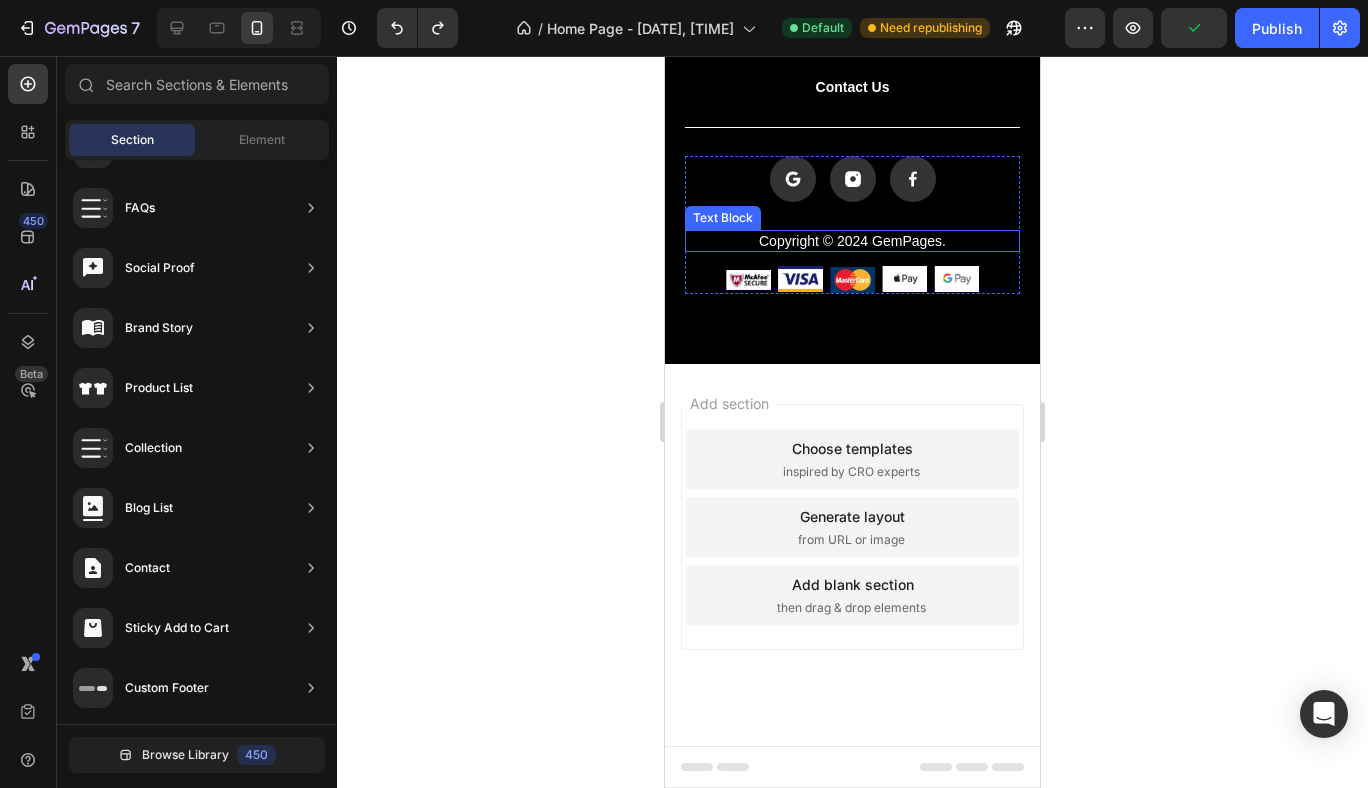 click on "Copyright © 2024 GemPages." at bounding box center [852, 241] 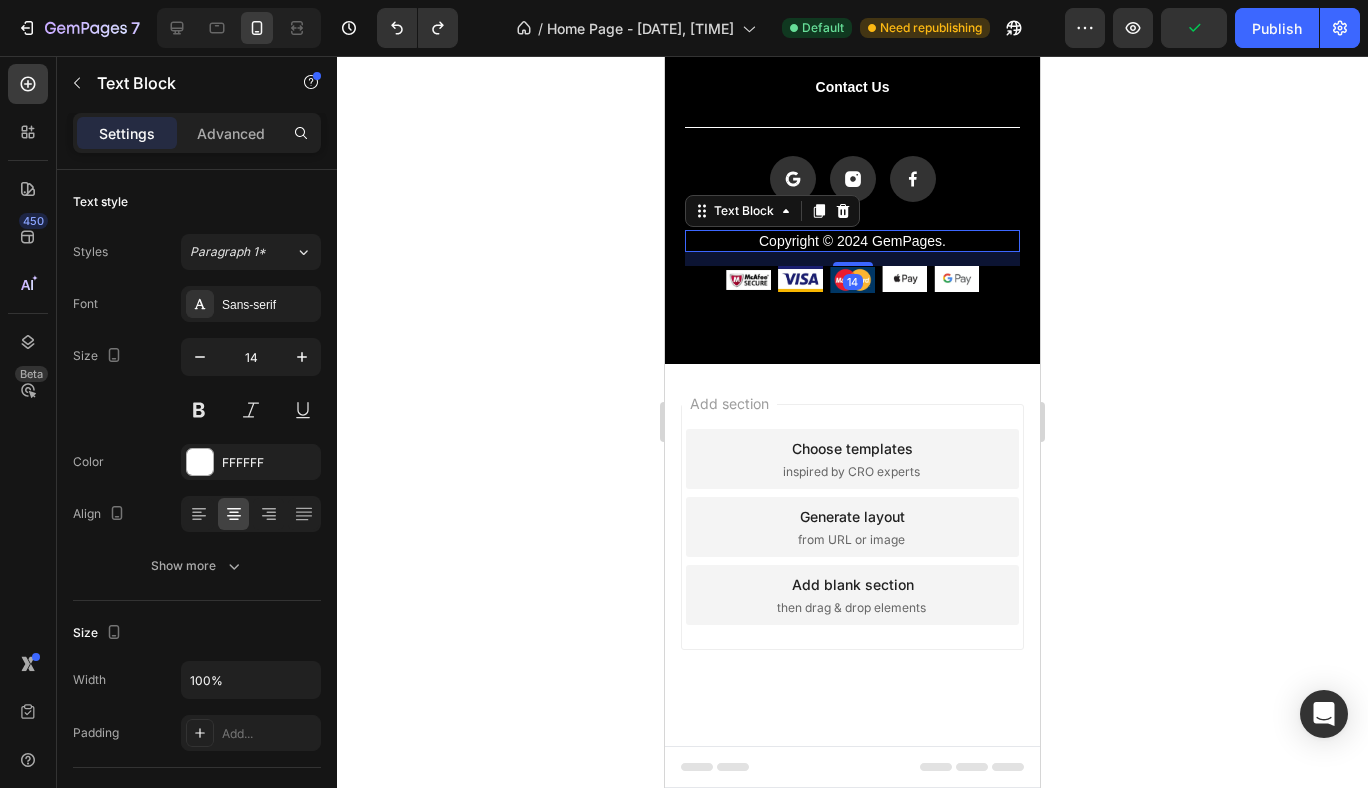 click on "Copyright © 2024 GemPages." at bounding box center [852, 241] 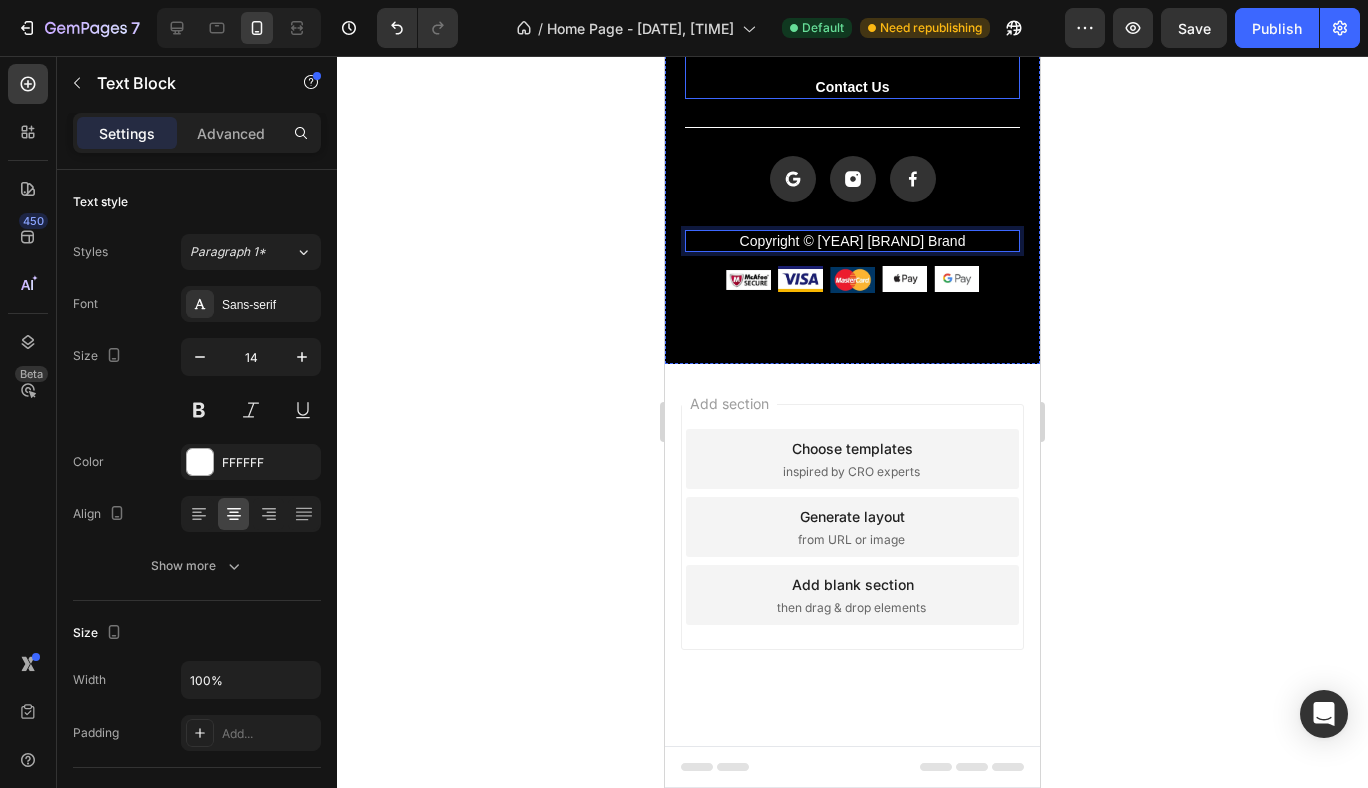 click on "FAQ Button Delivery Information Button Return & Exchange   Button Contact Us Button Row" at bounding box center (852, 30) 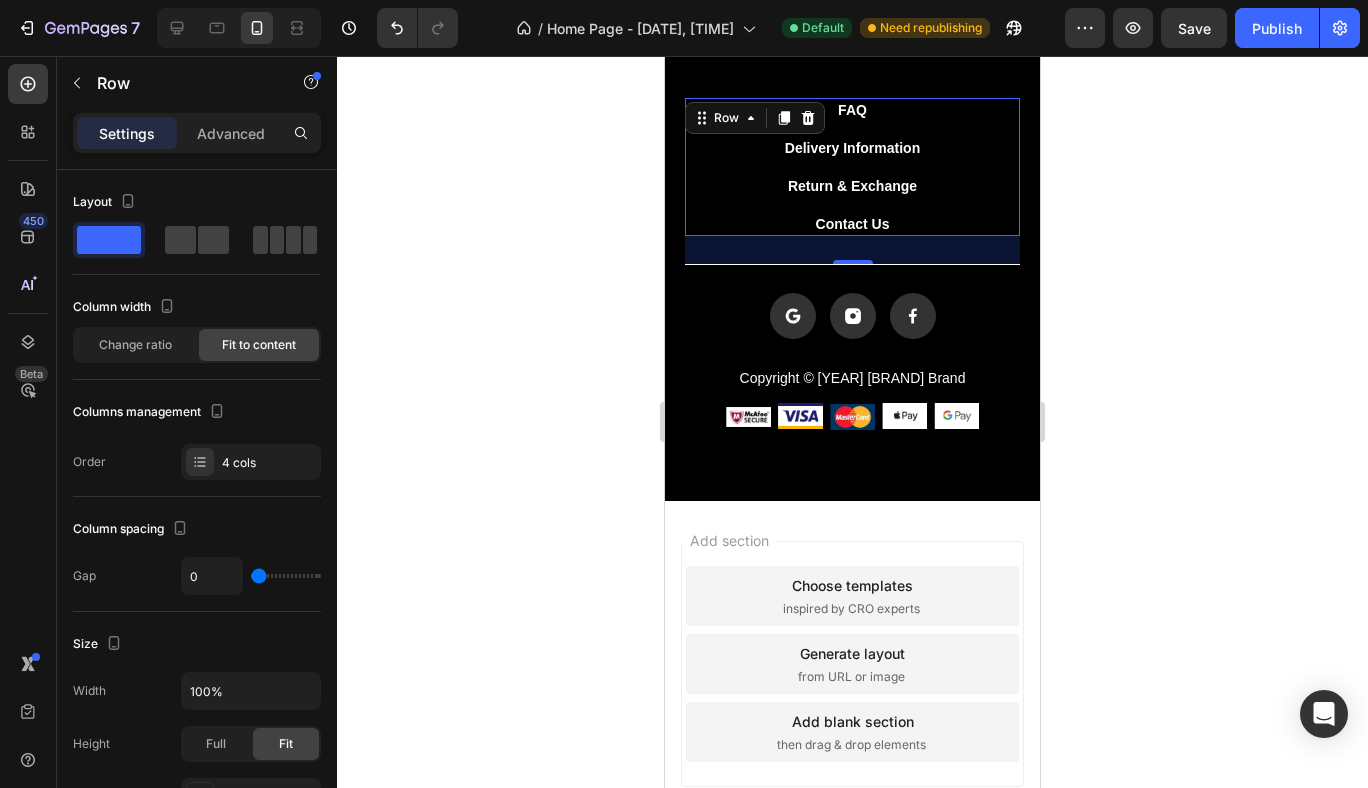 scroll, scrollTop: 4051, scrollLeft: 0, axis: vertical 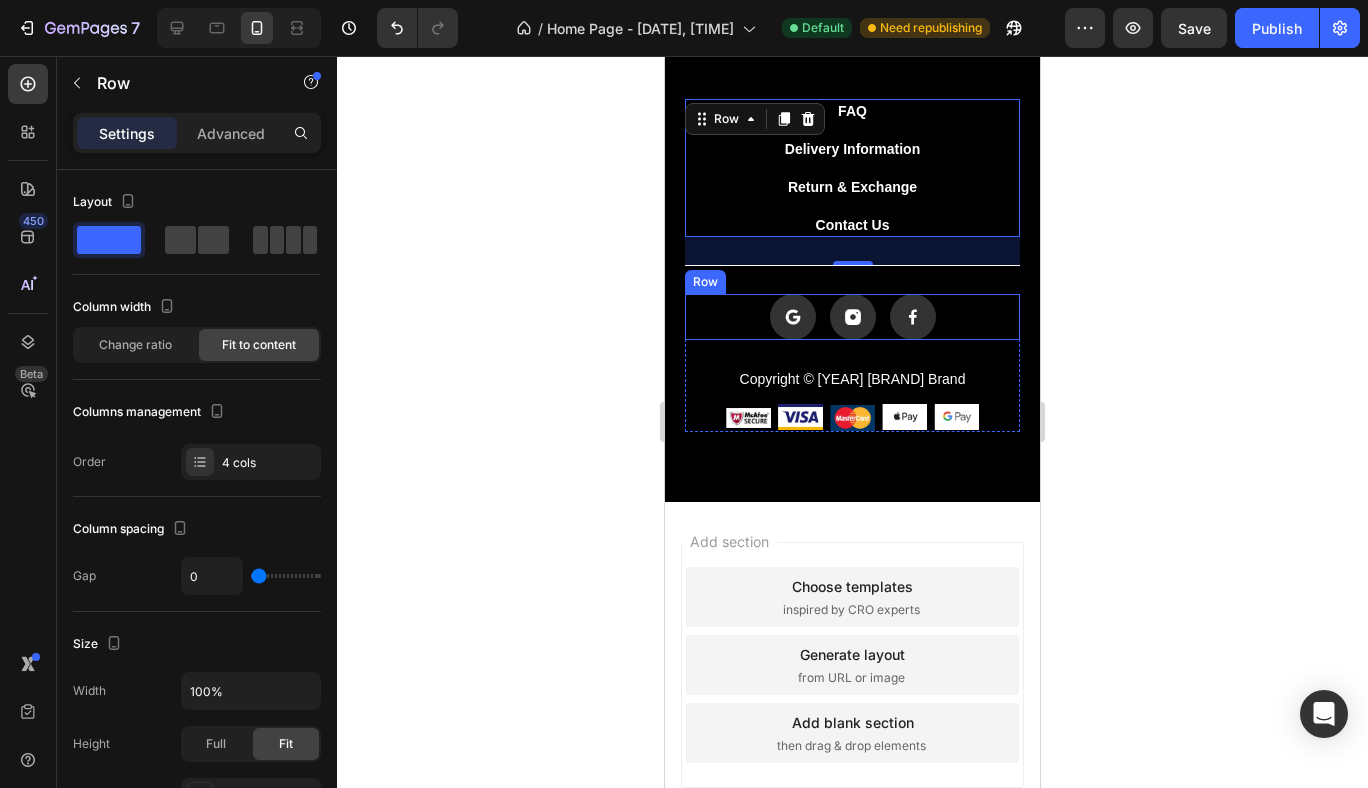 click on "FAQ Button Delivery Information Button Return & Exchange   Button Contact Us Button Row   28                Title Line
Icon
Icon
Icon Row Copyright © [YEAR] [BRAND]   Text Block Image Image Image Image Image Row Row" at bounding box center (852, 265) 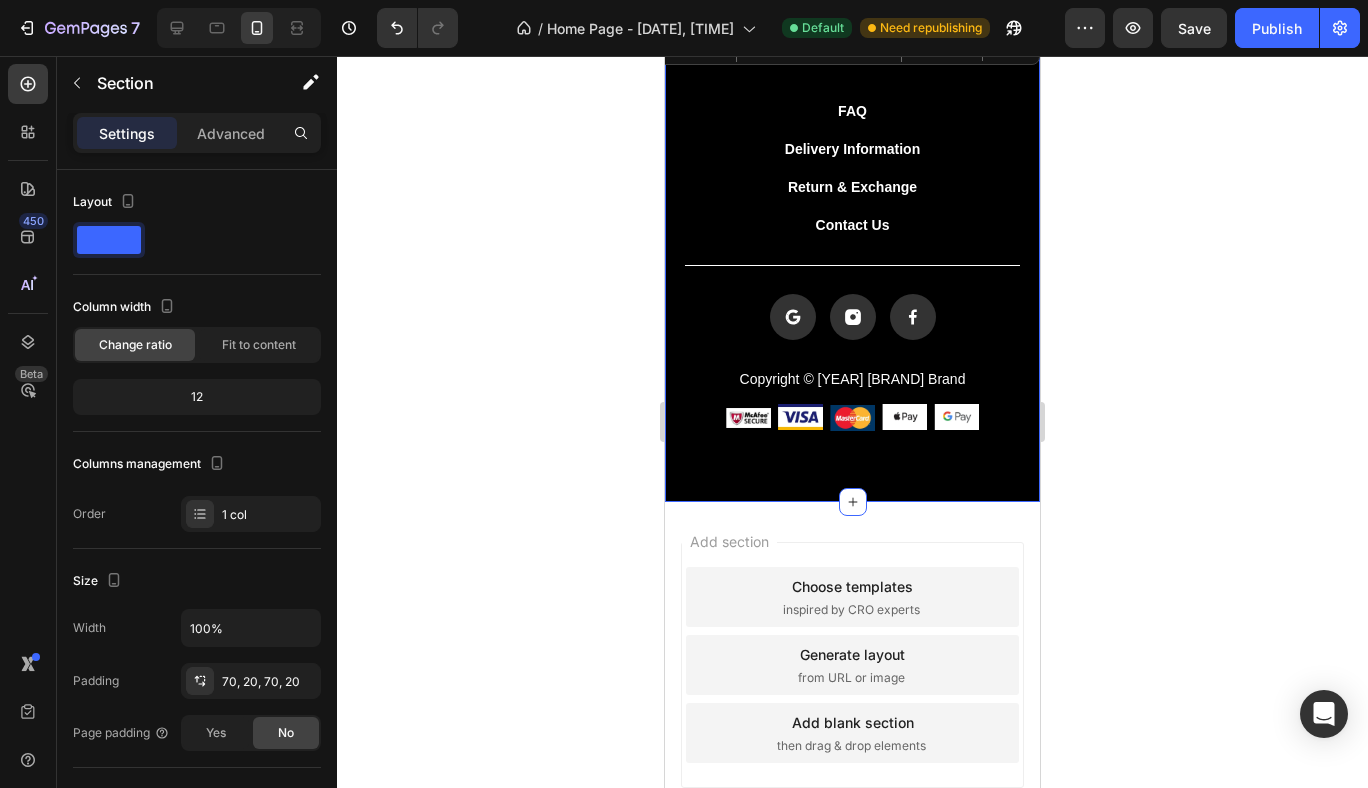 click on "FAQ Button Delivery Information Button Return & Exchange   Button Contact Us Button Row                Title Line
Icon
Icon
Icon Row Copyright © [YEAR] [BRAND]   Text Block Image Image Image Image Image Row Row" at bounding box center [852, 265] 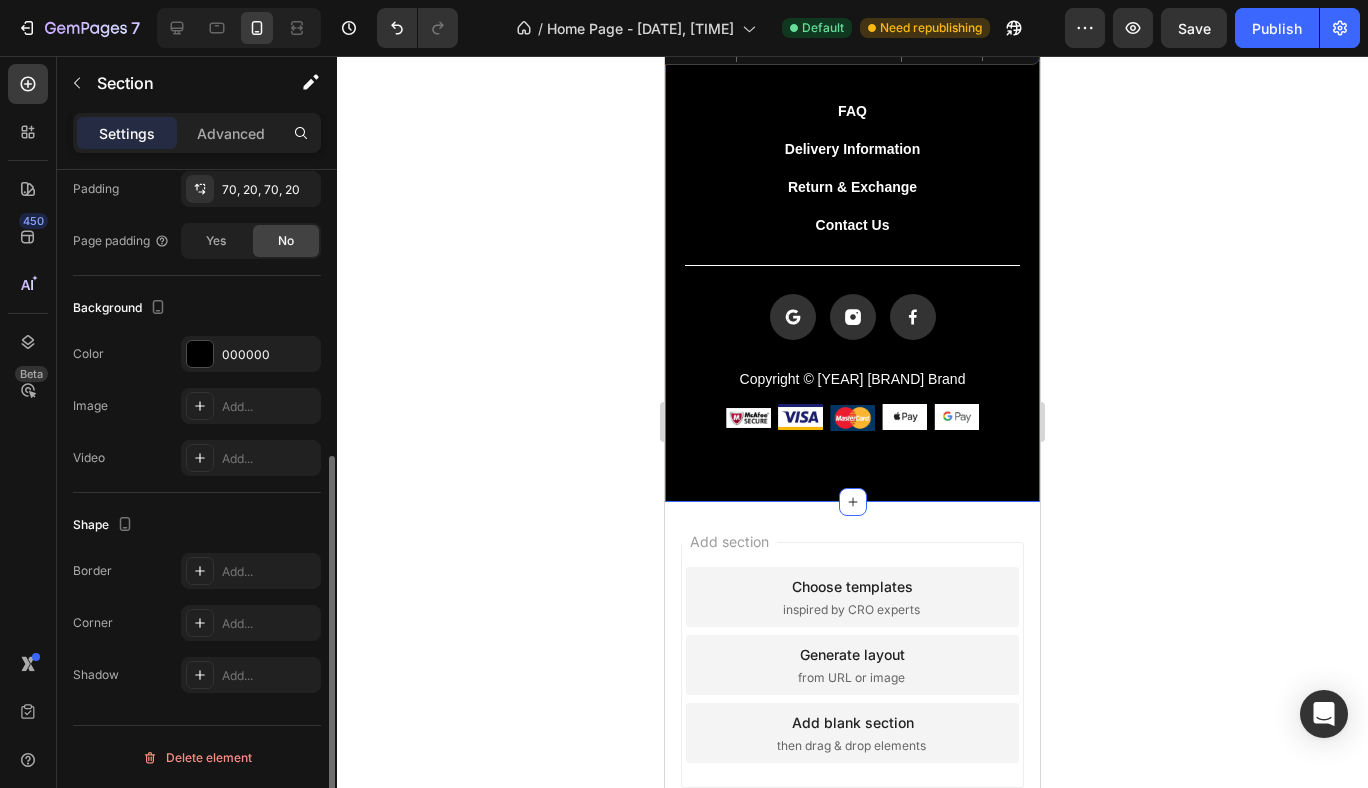 scroll, scrollTop: 493, scrollLeft: 0, axis: vertical 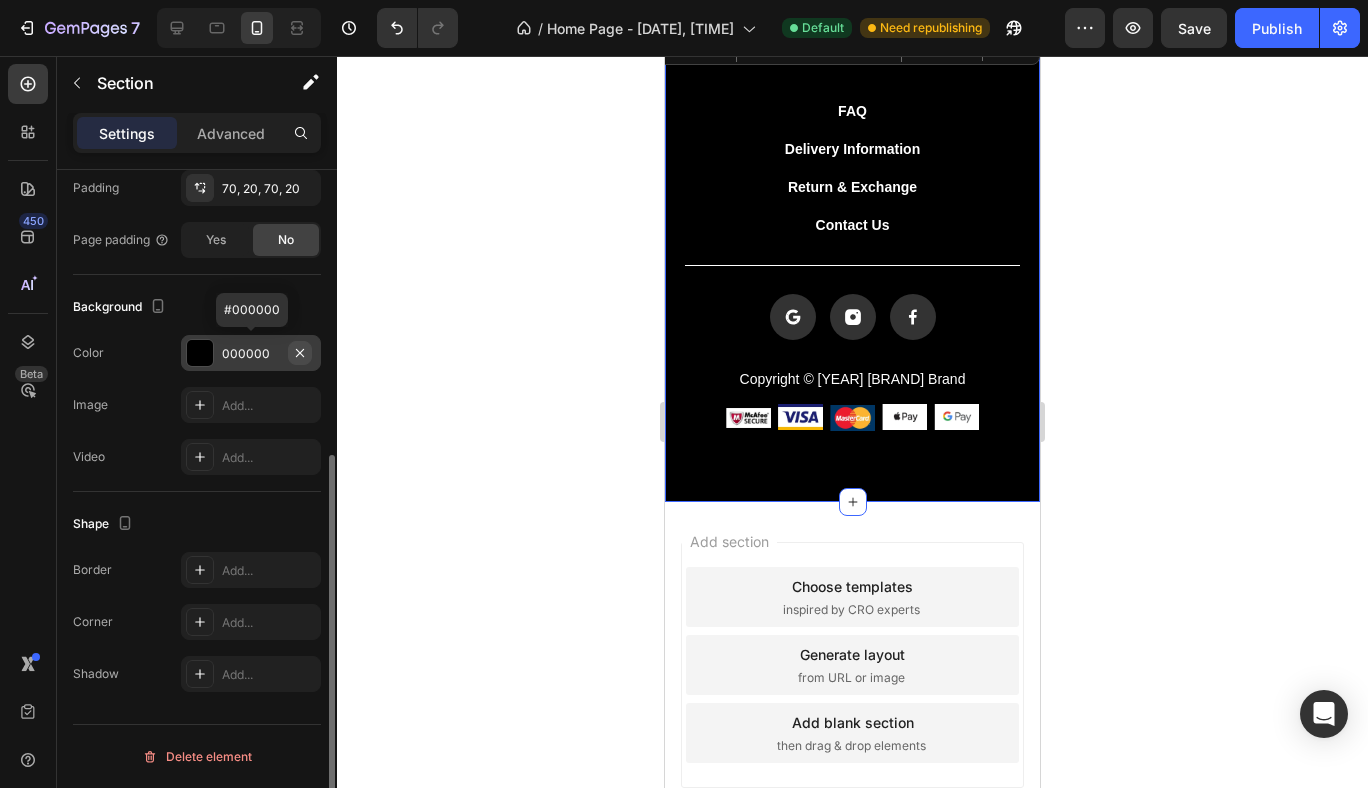 click 